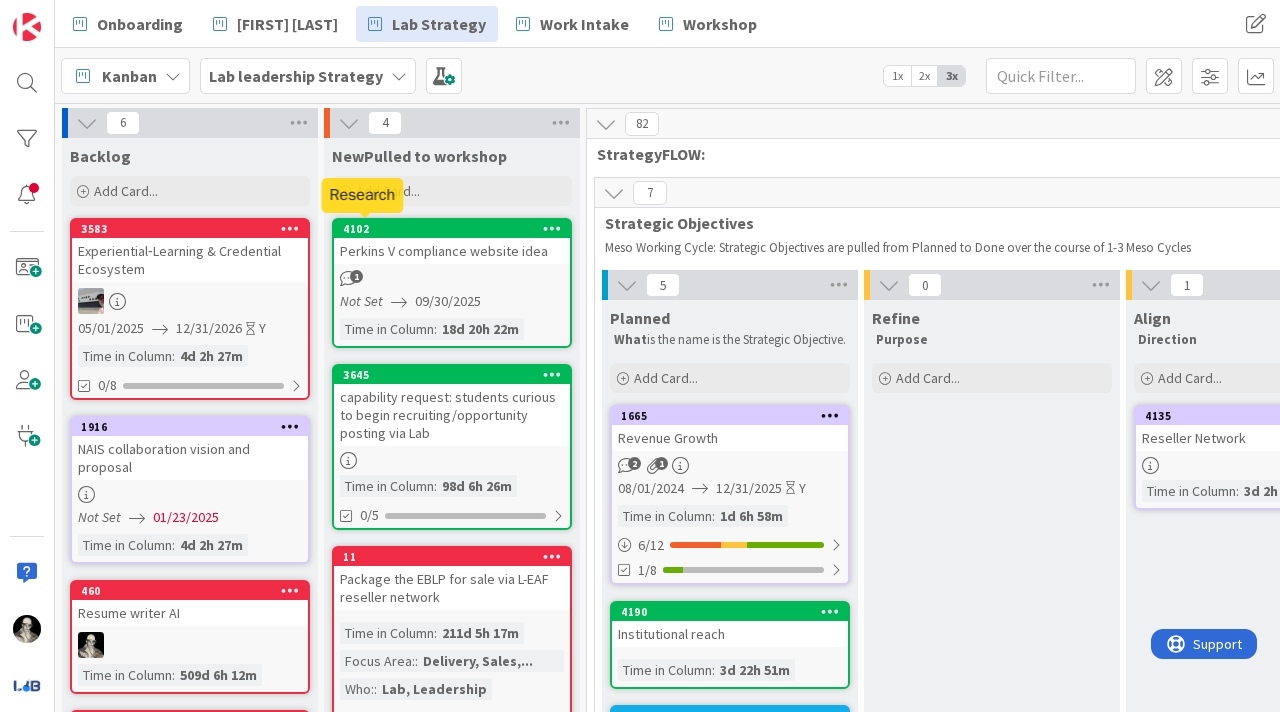 scroll, scrollTop: 0, scrollLeft: 0, axis: both 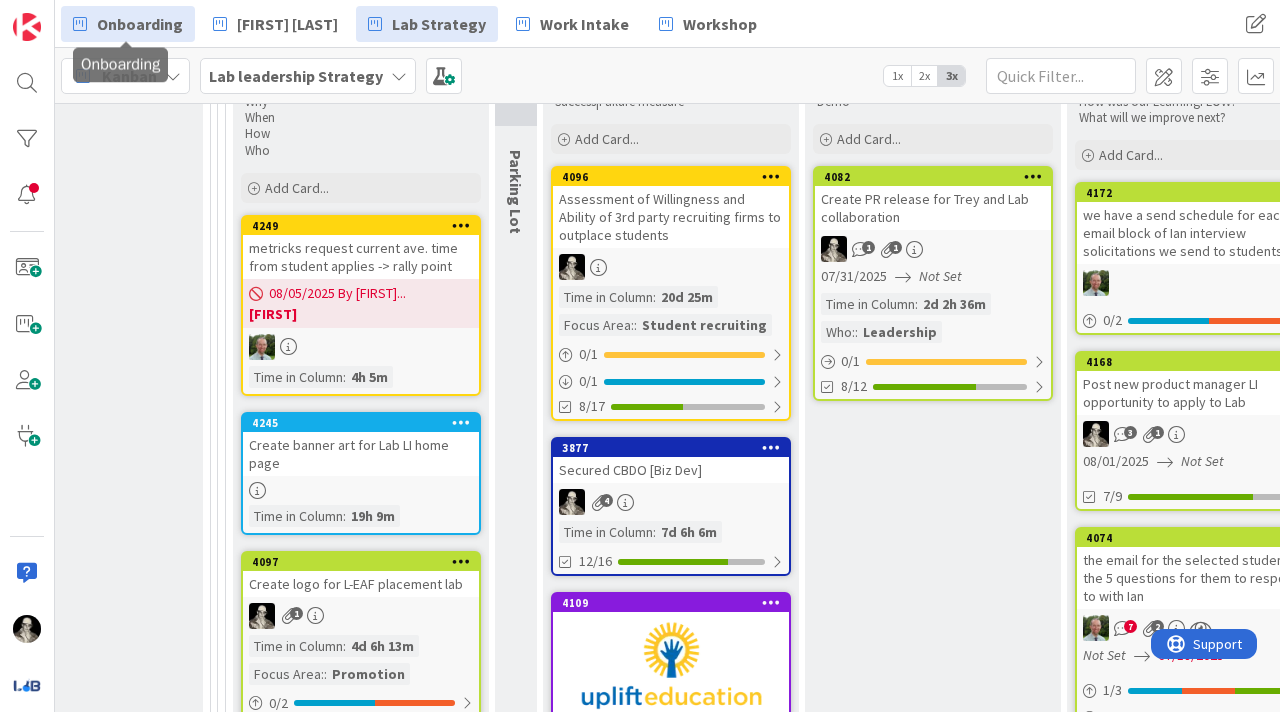 click on "Onboarding" at bounding box center [140, 24] 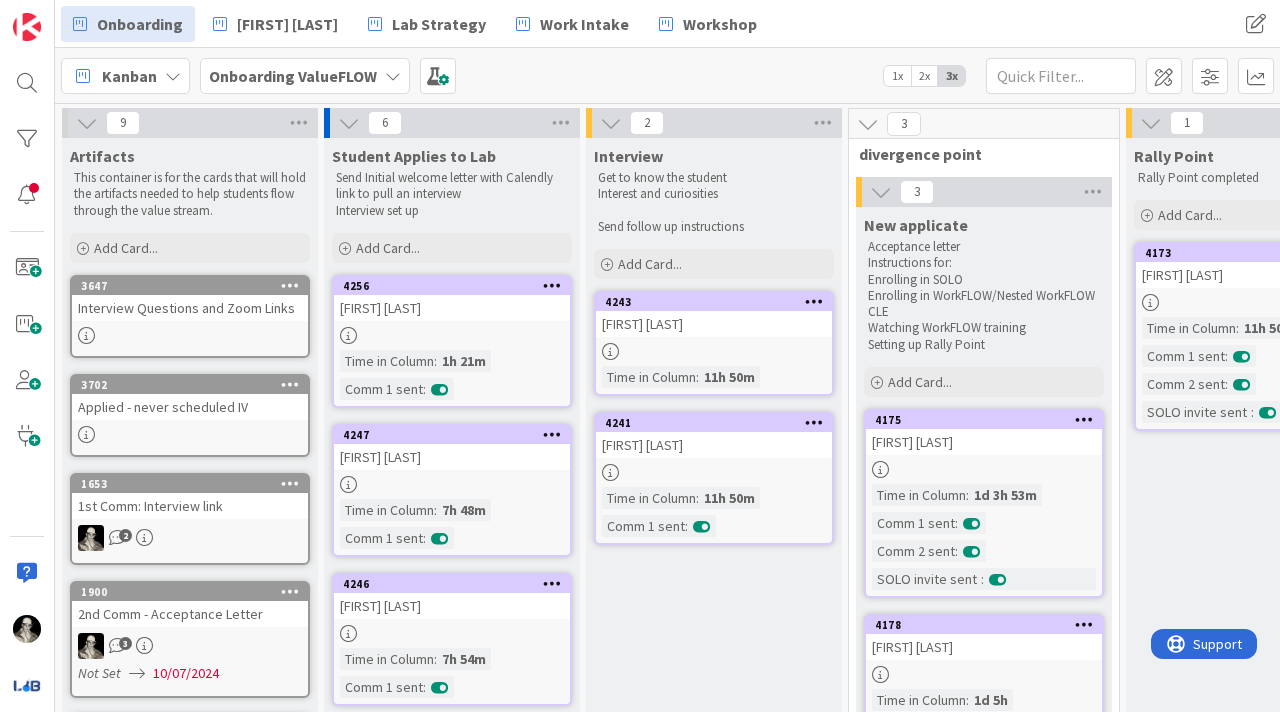 scroll, scrollTop: 0, scrollLeft: 0, axis: both 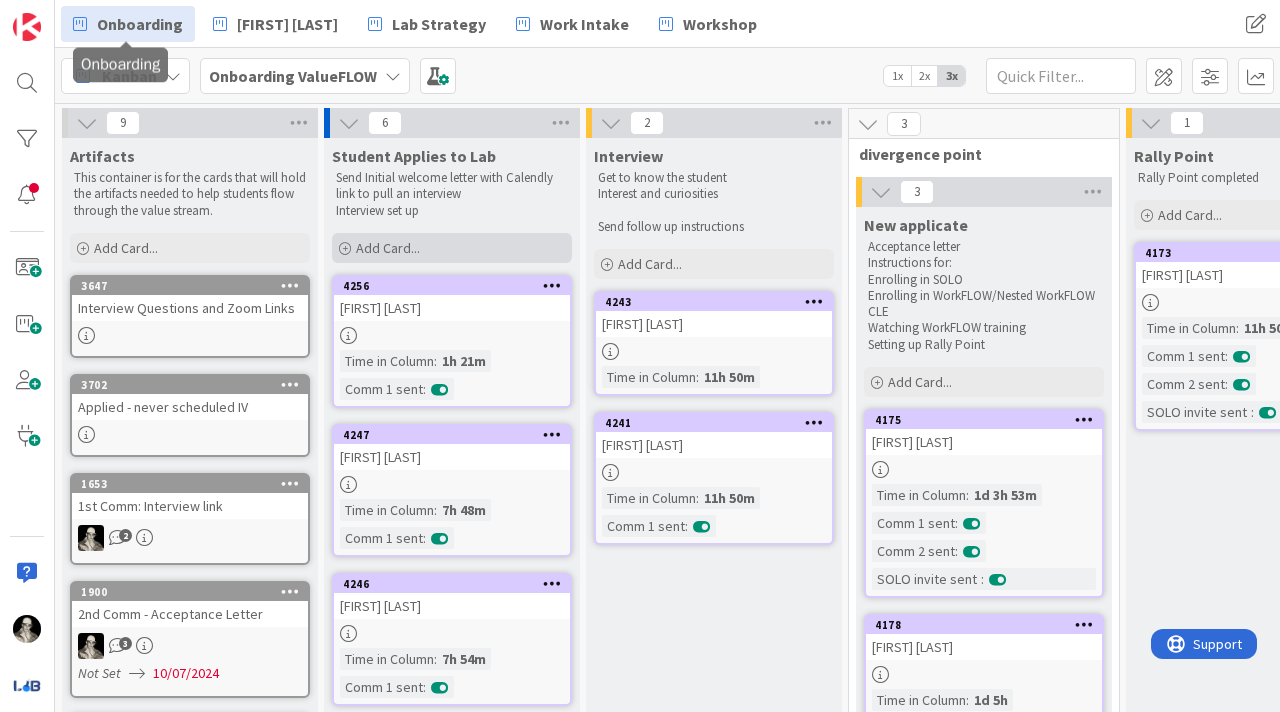 click on "Add Card..." at bounding box center (388, 248) 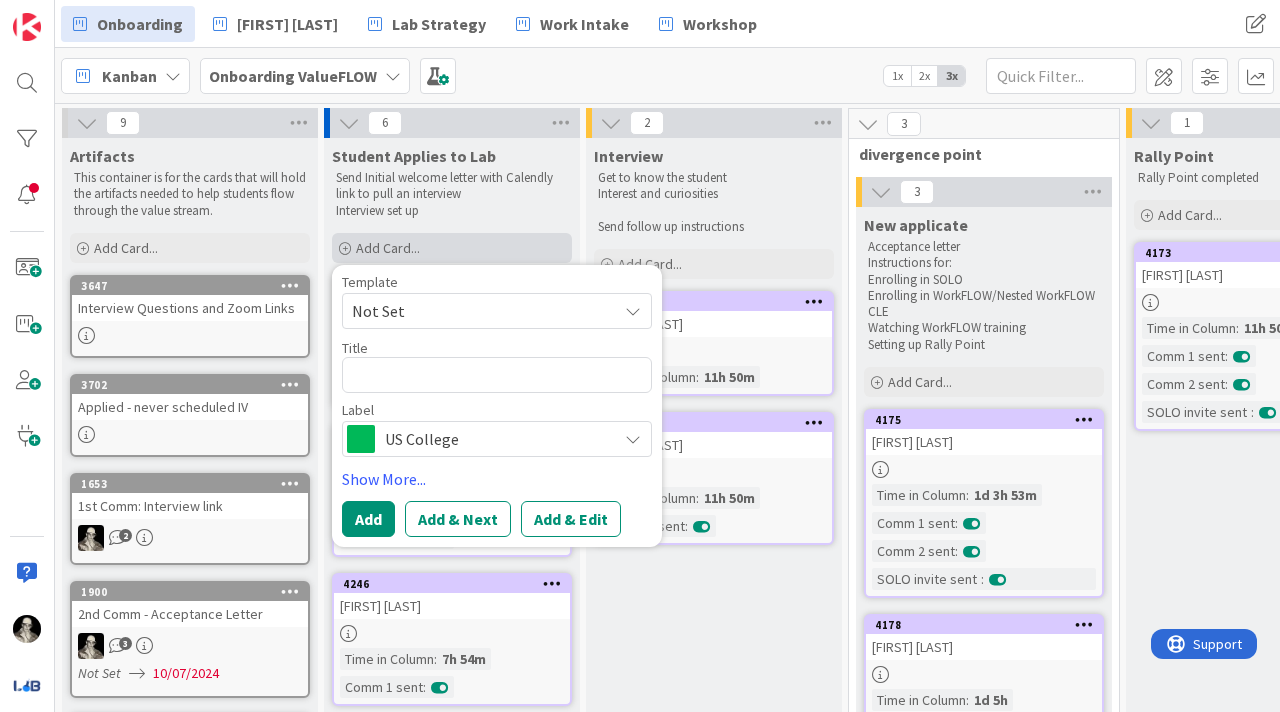 type on "x" 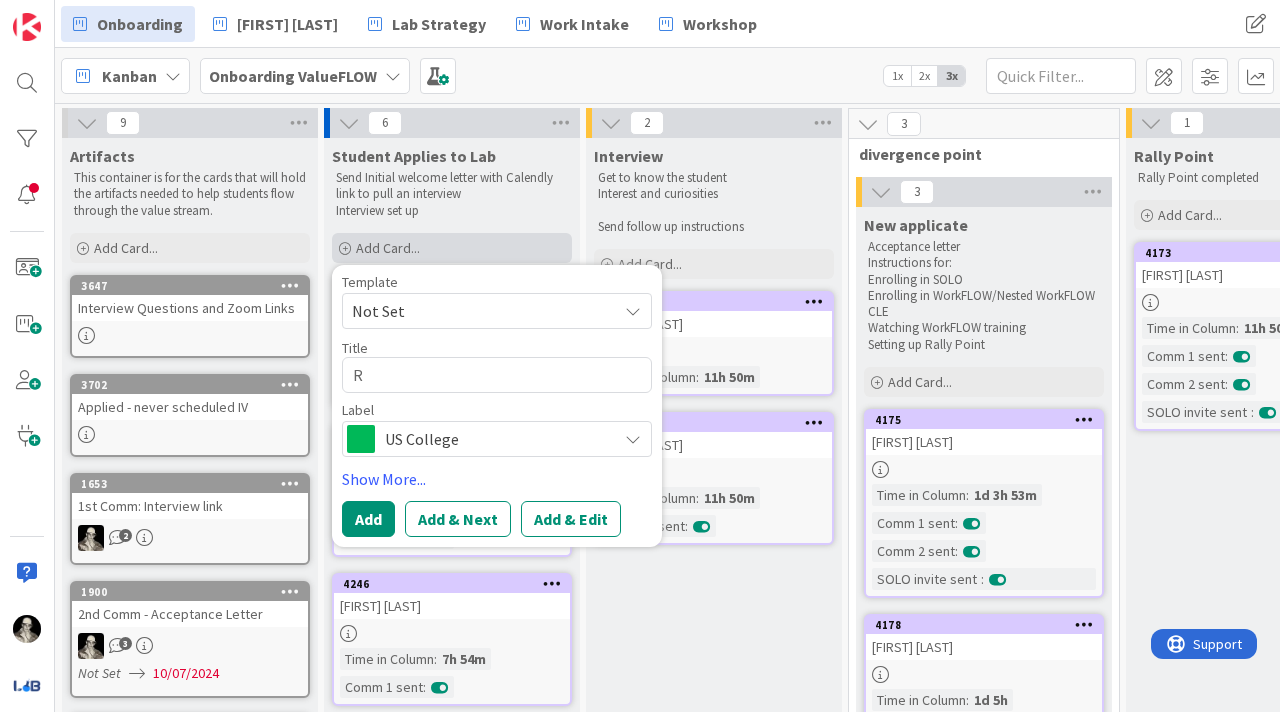 type on "x" 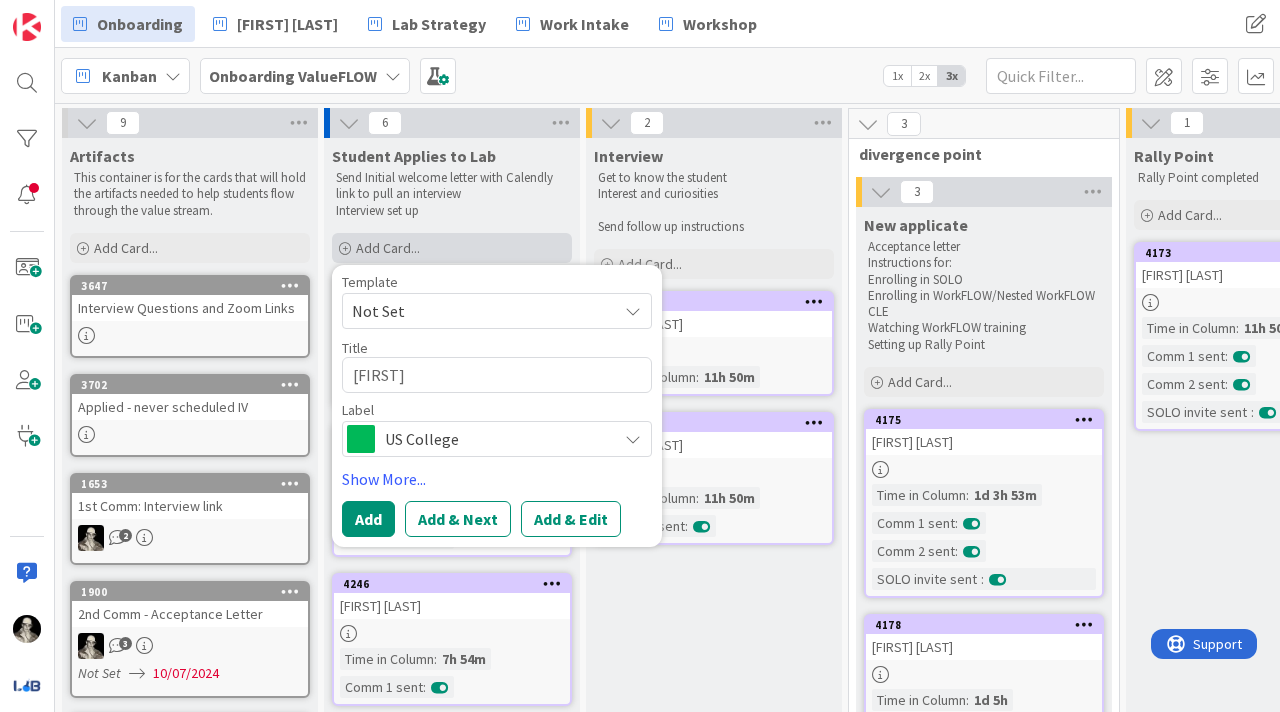 type on "x" 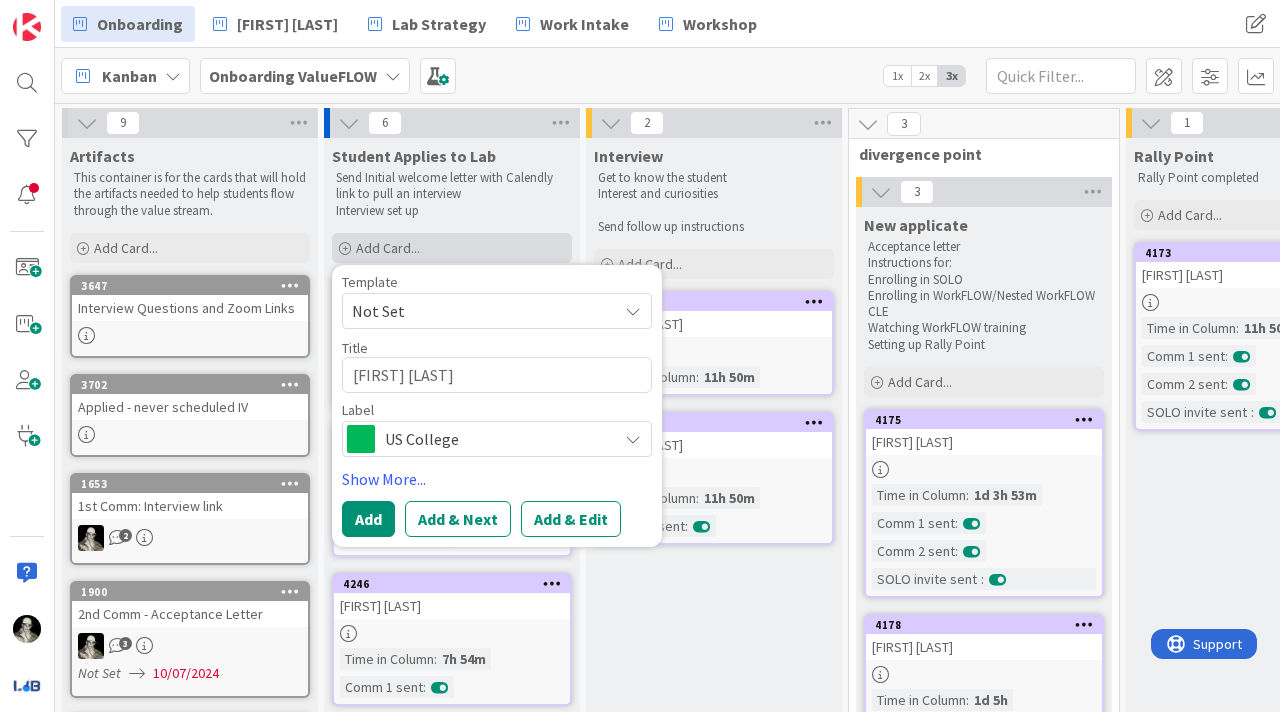 type on "x" 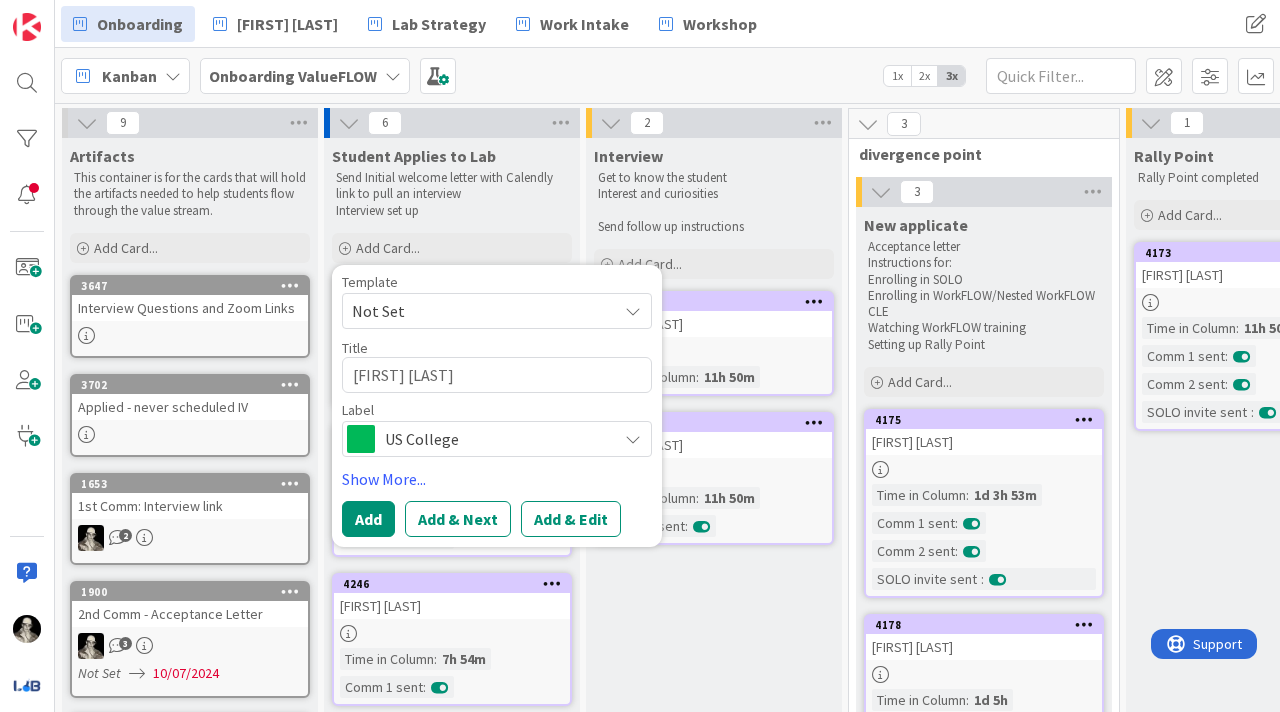 type on "[FIRST] [LAST]" 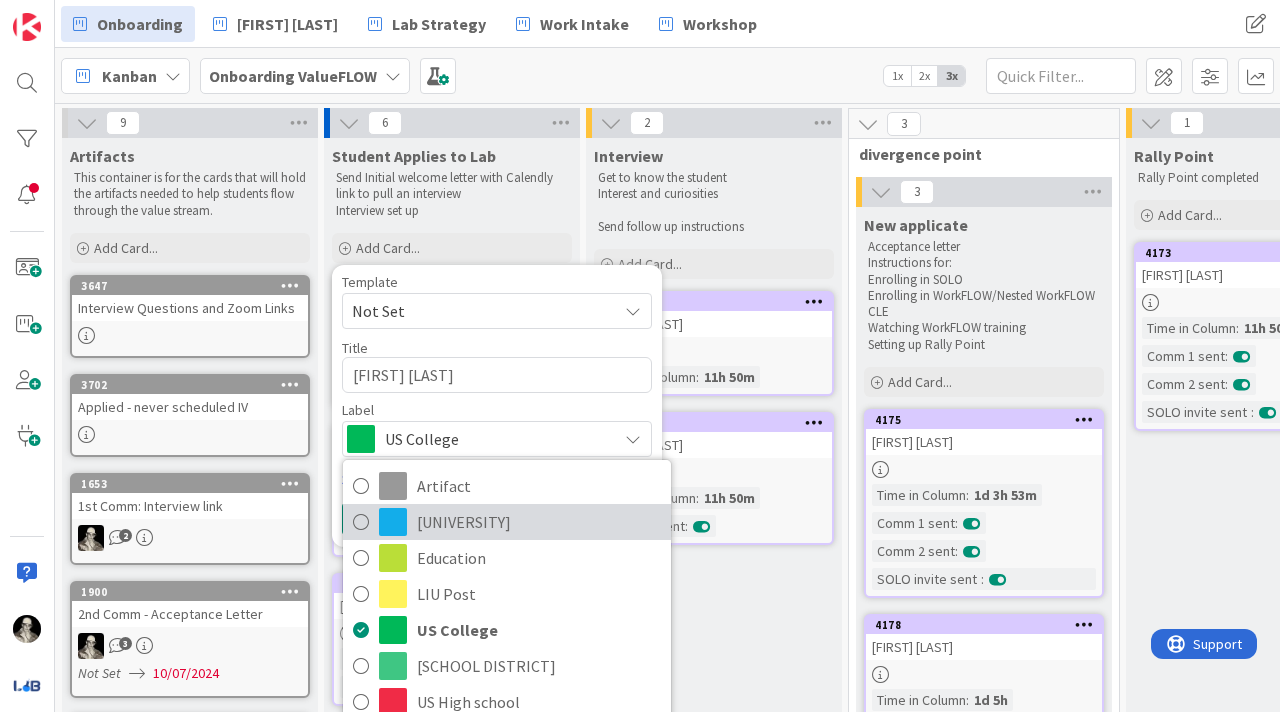 scroll, scrollTop: 31, scrollLeft: 0, axis: vertical 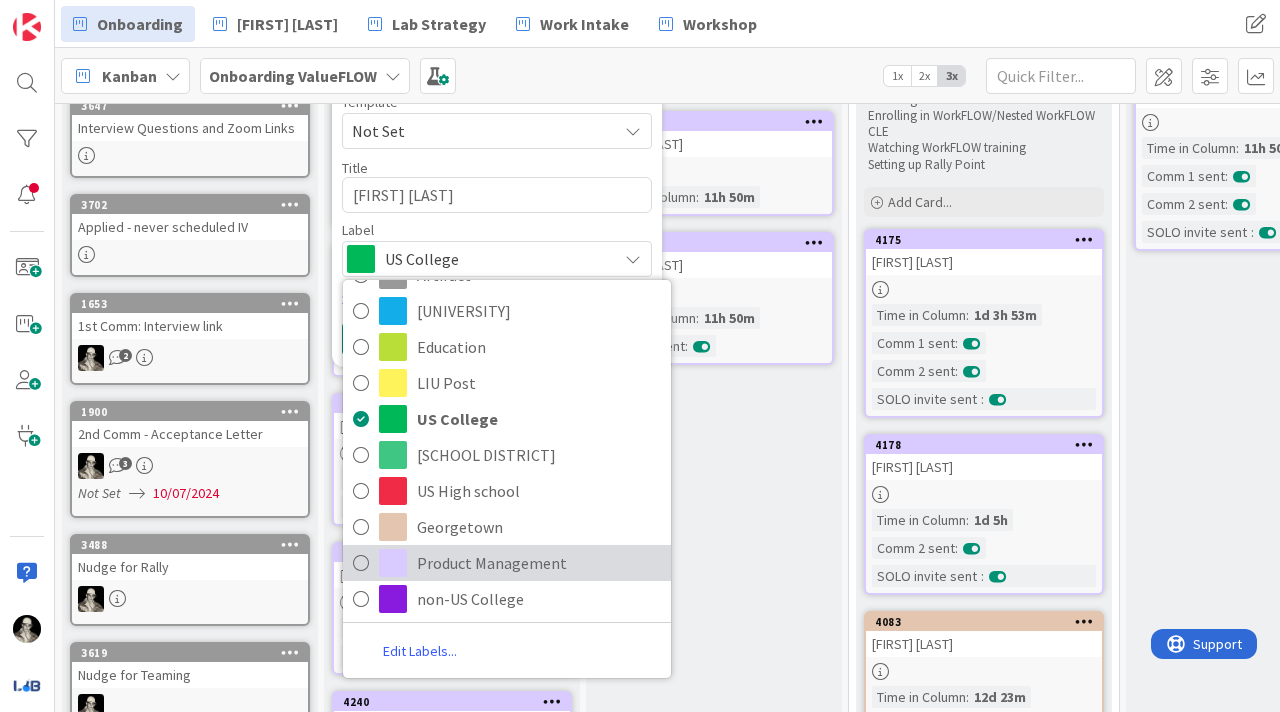 click on "Product Management" at bounding box center (539, 563) 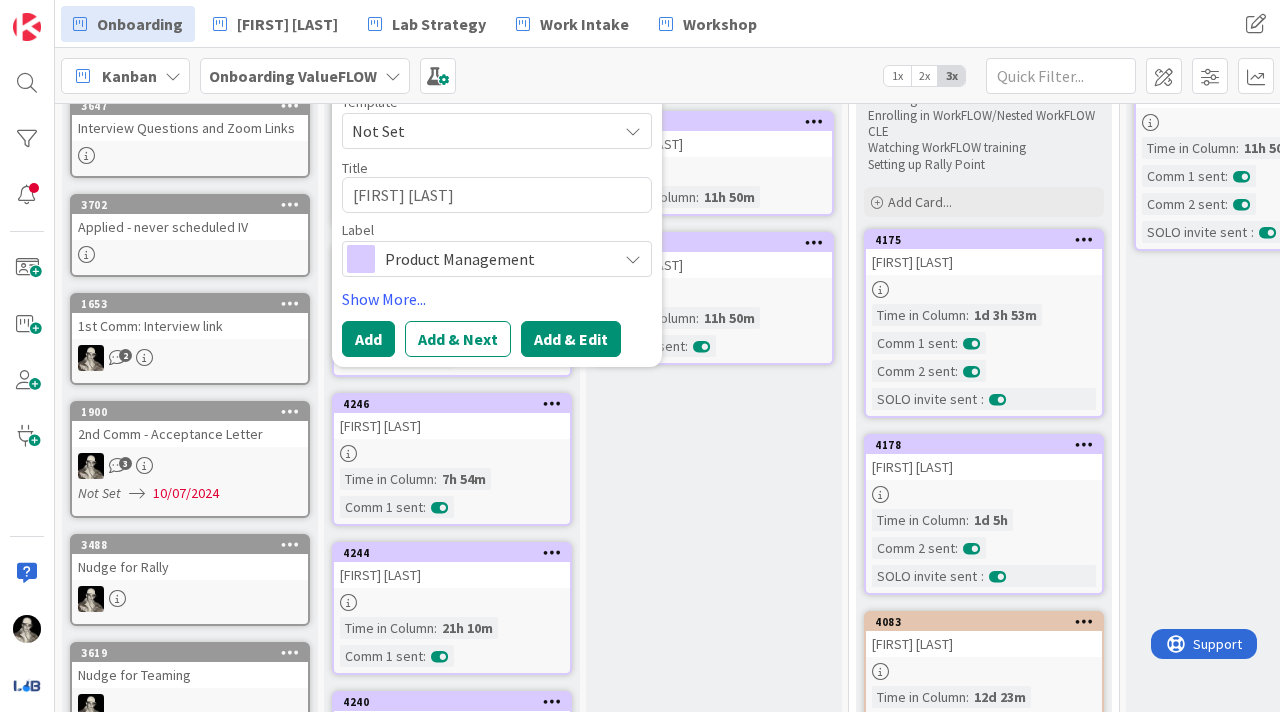 click on "Add & Edit" at bounding box center (571, 339) 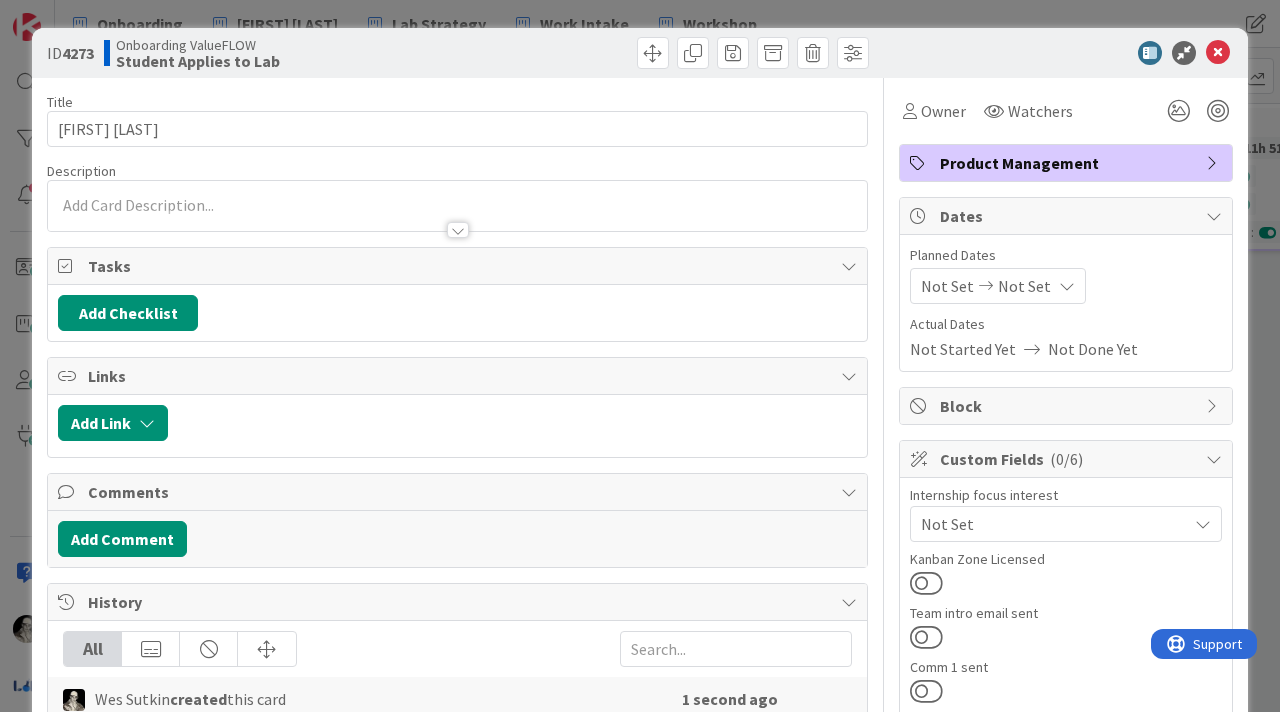 scroll, scrollTop: 0, scrollLeft: 0, axis: both 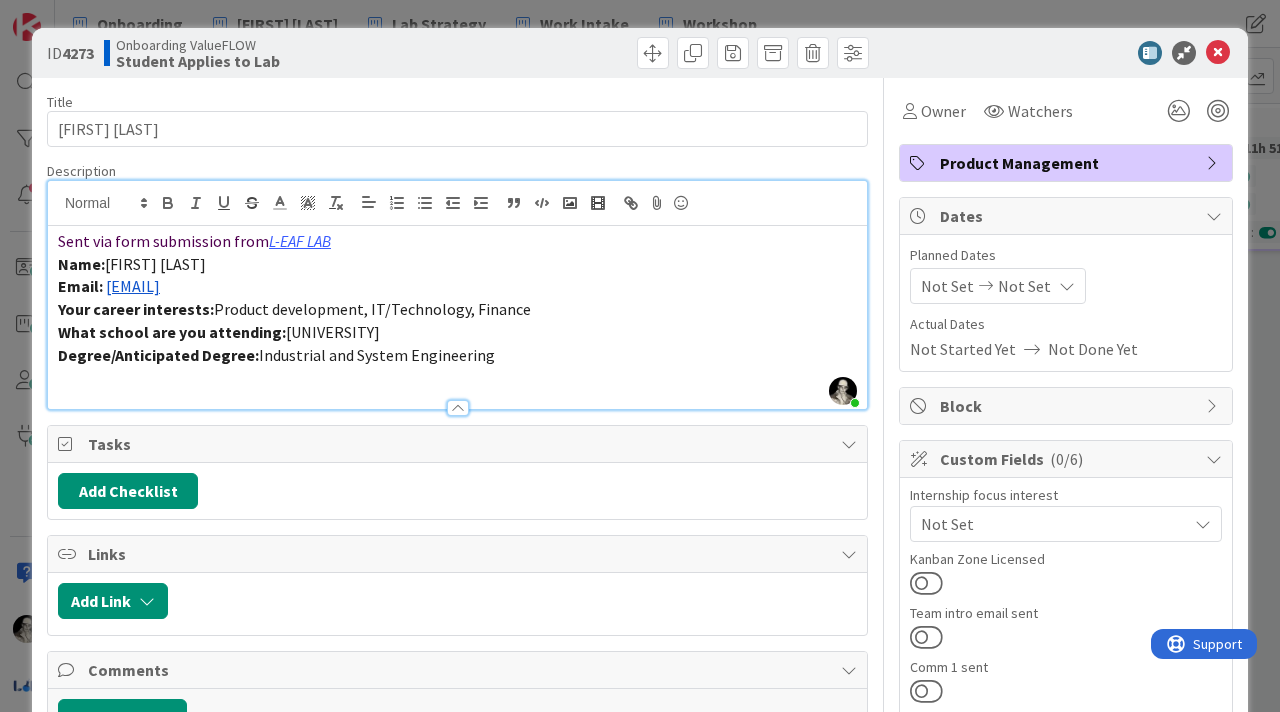 click on "Email:   [EMAIL]" at bounding box center (457, 286) 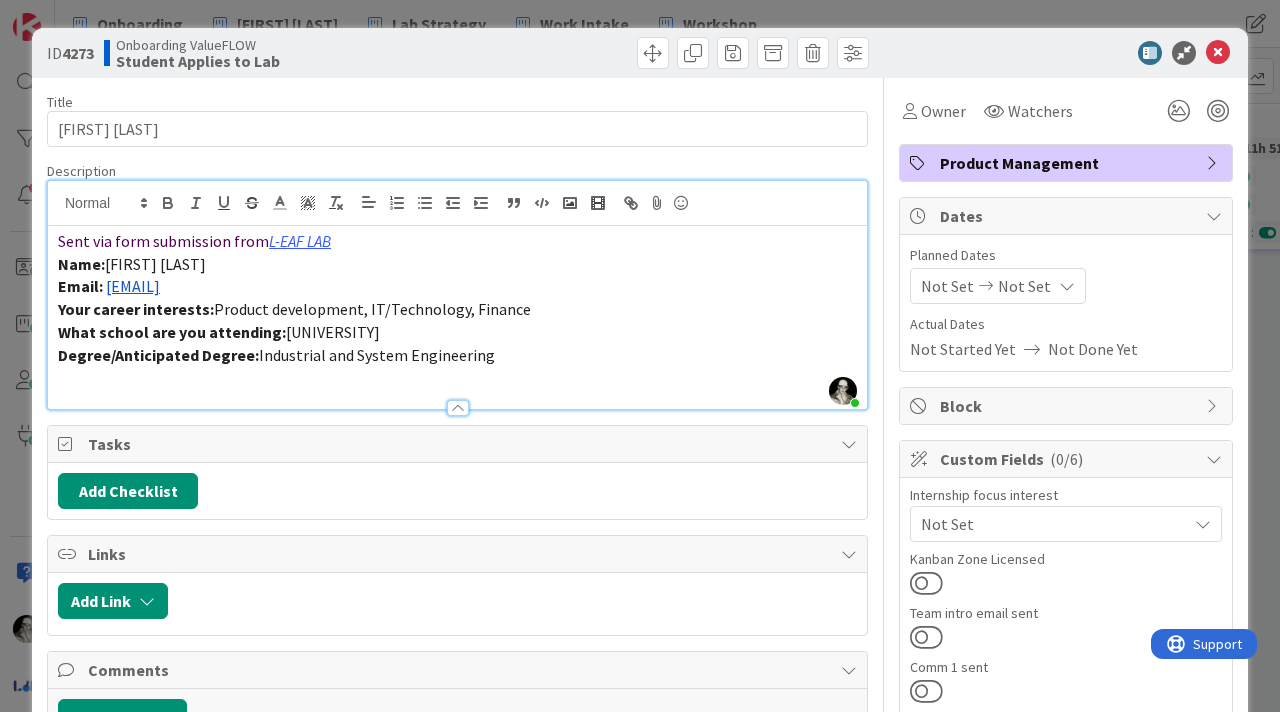 copy on "[EMAIL]" 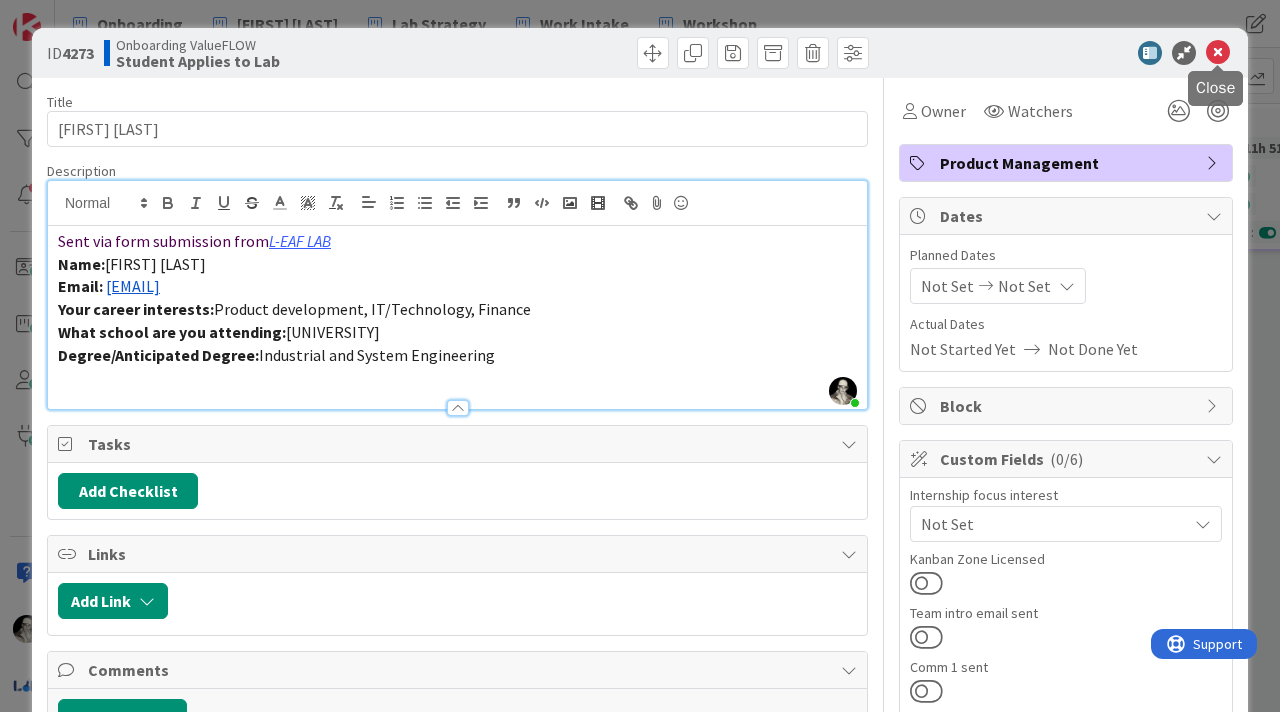 click at bounding box center [1218, 53] 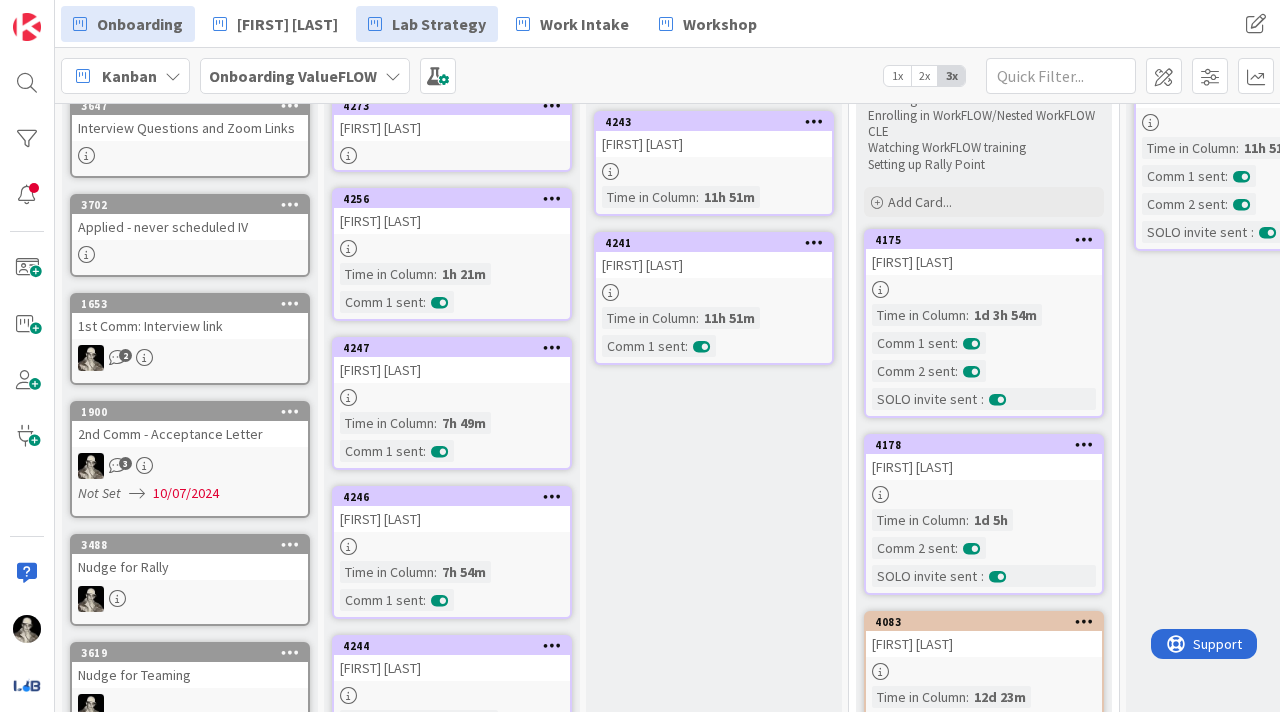 scroll, scrollTop: 0, scrollLeft: 0, axis: both 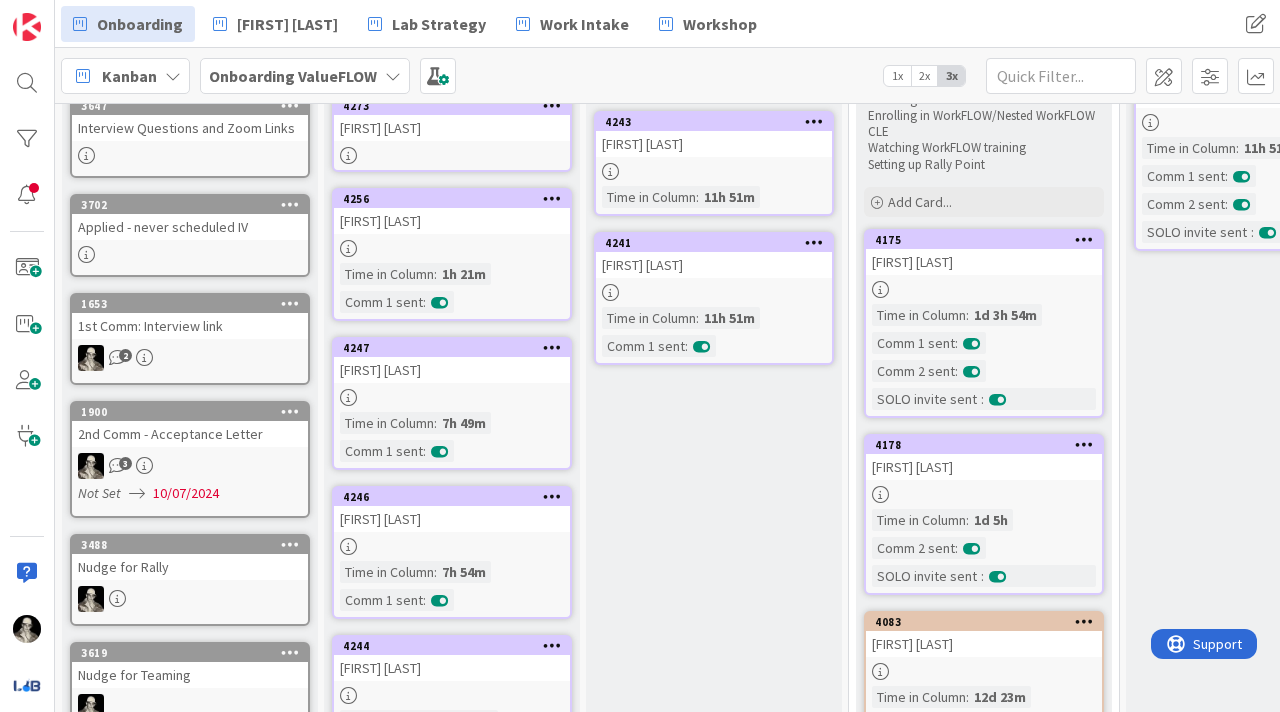 click on "[FIRST] [LAST]" at bounding box center (452, 128) 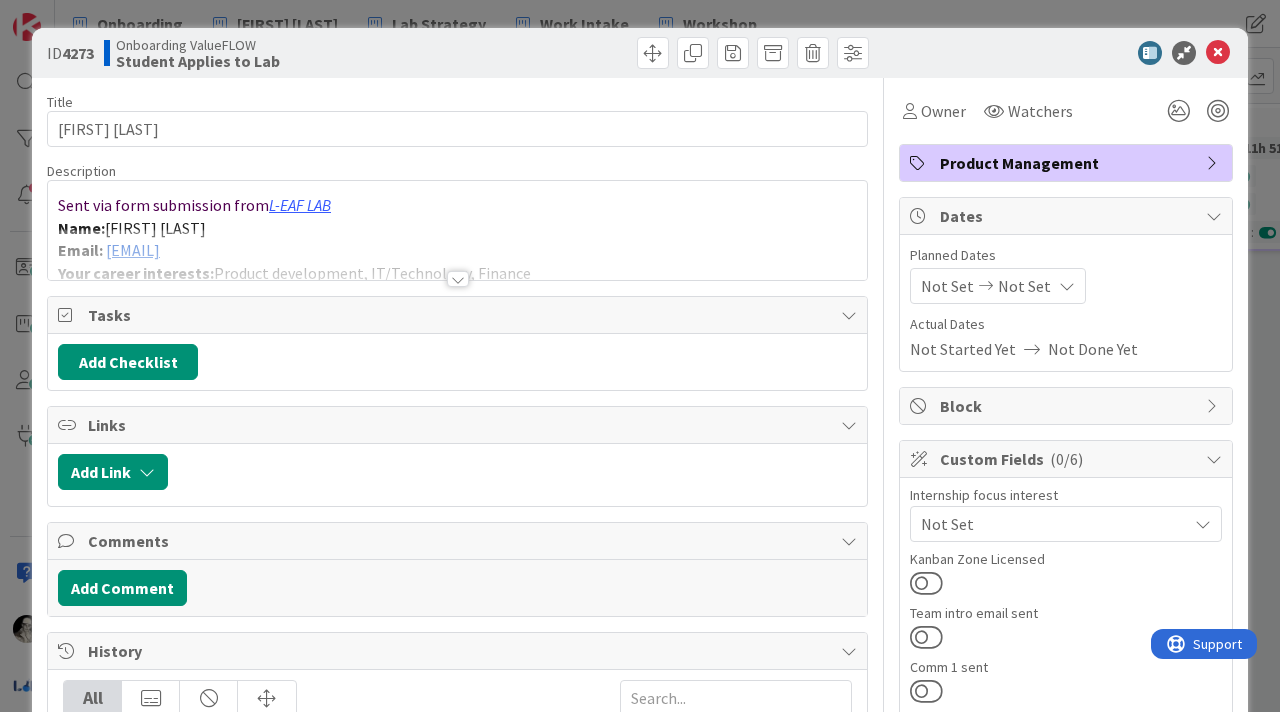 scroll, scrollTop: 0, scrollLeft: 0, axis: both 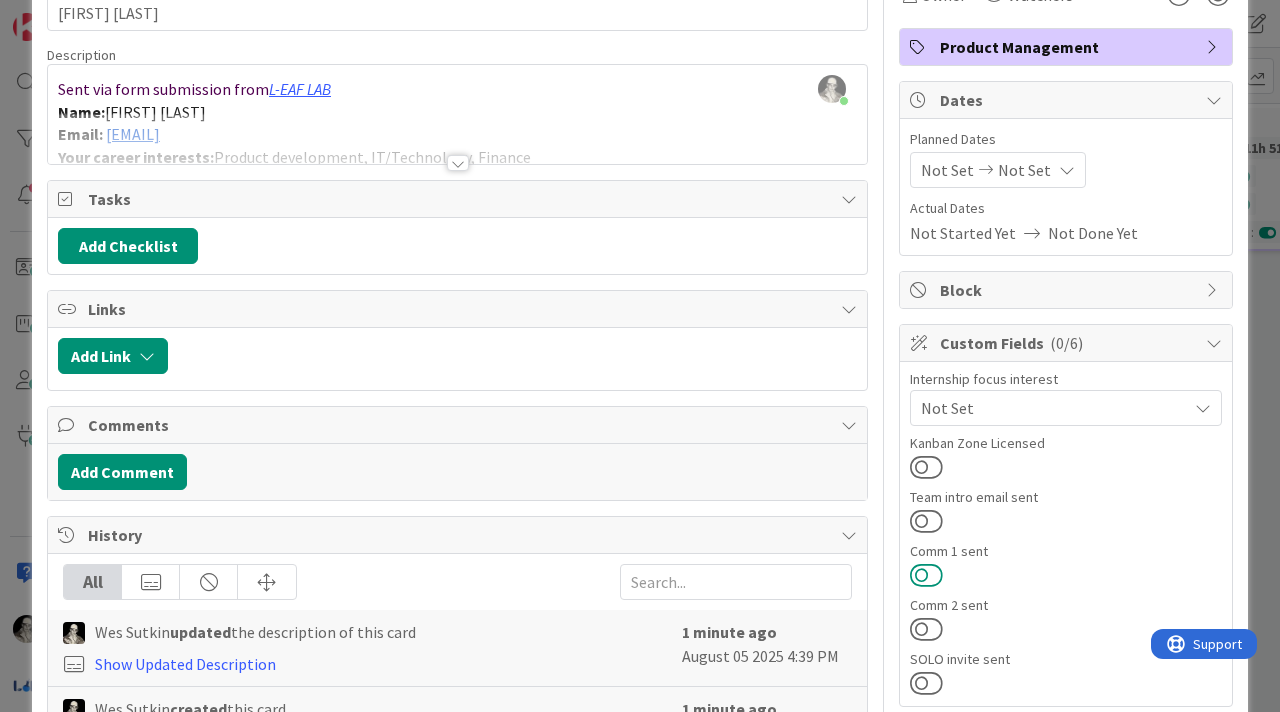 click at bounding box center (926, 575) 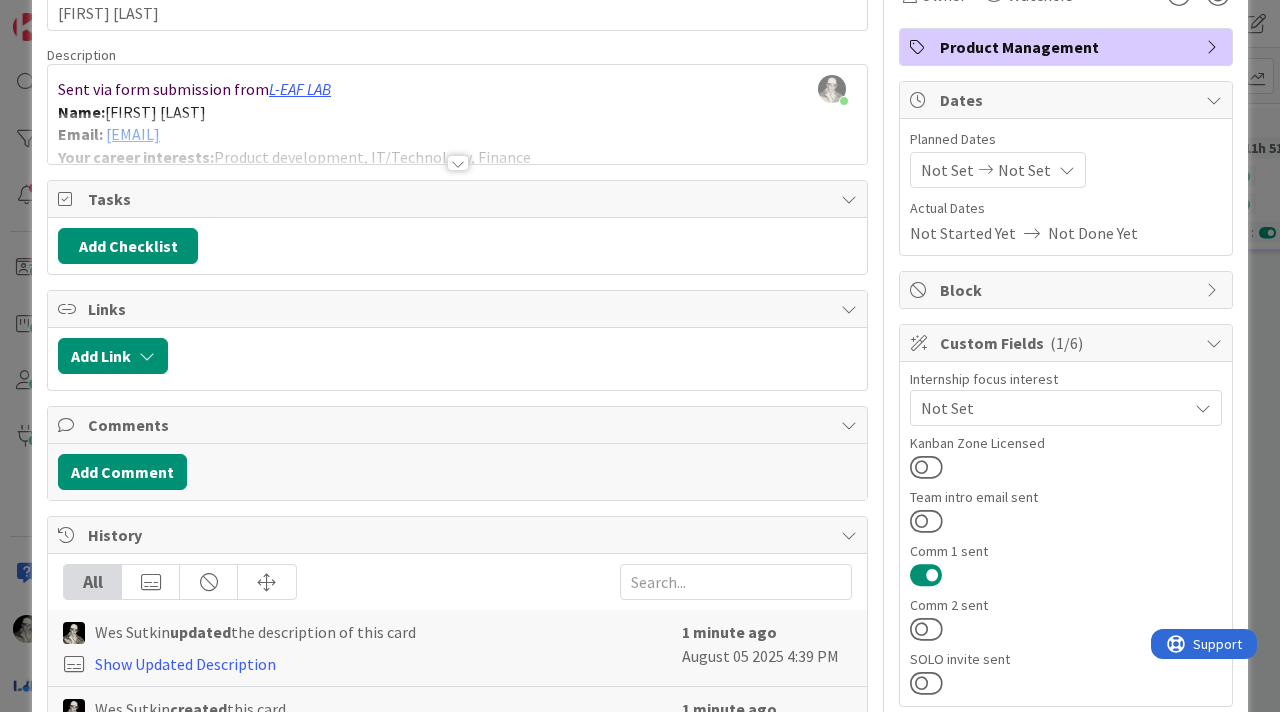 scroll, scrollTop: 0, scrollLeft: 0, axis: both 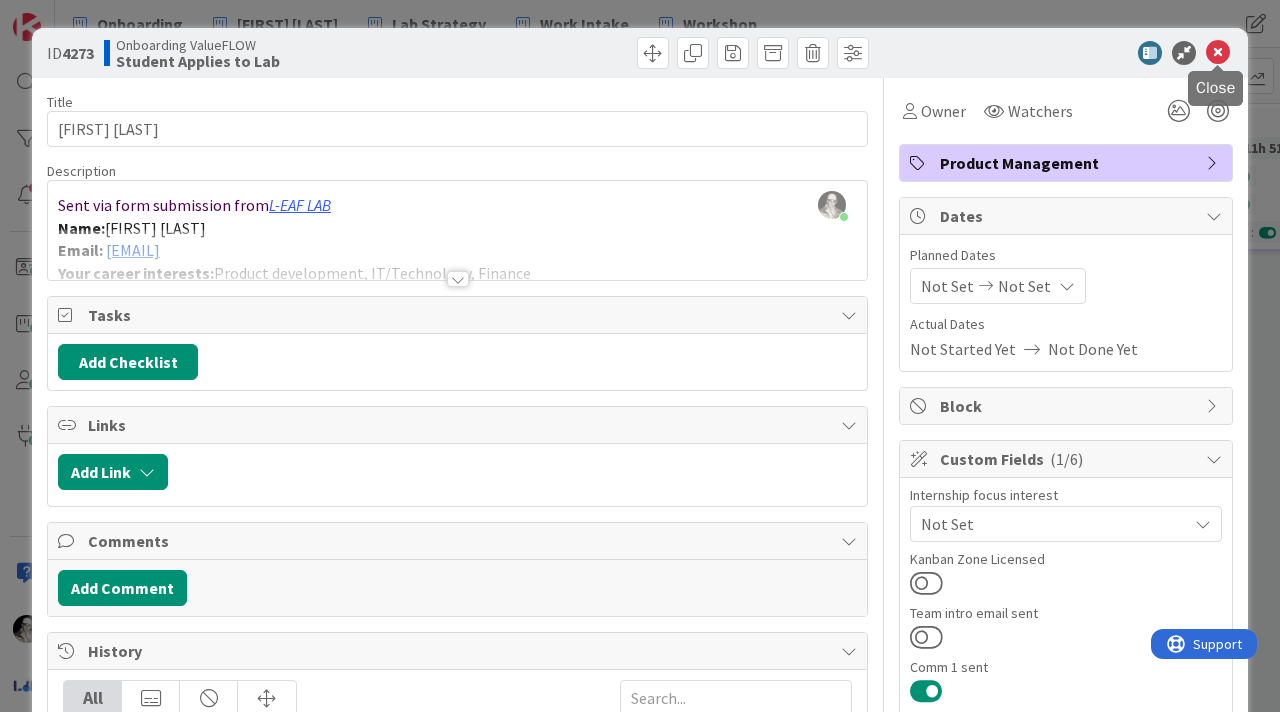 click at bounding box center (1218, 53) 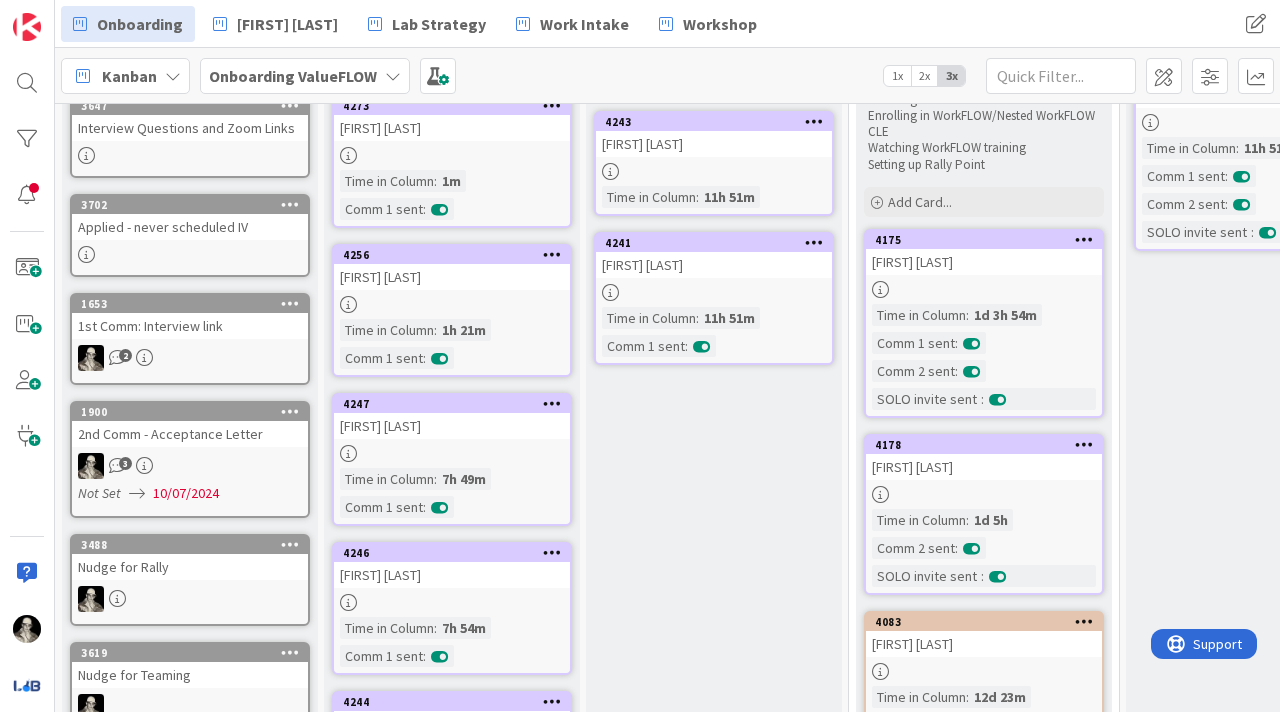 scroll, scrollTop: 171, scrollLeft: 0, axis: vertical 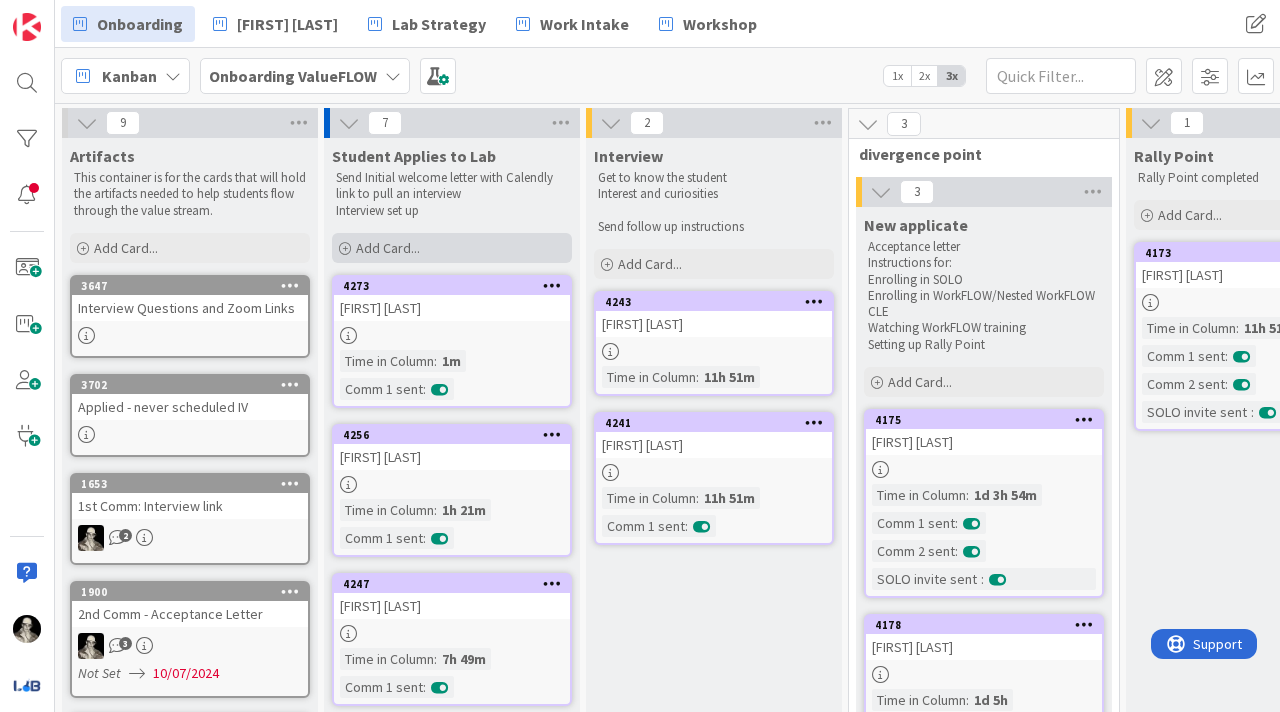 click on "Add Card..." at bounding box center (388, 248) 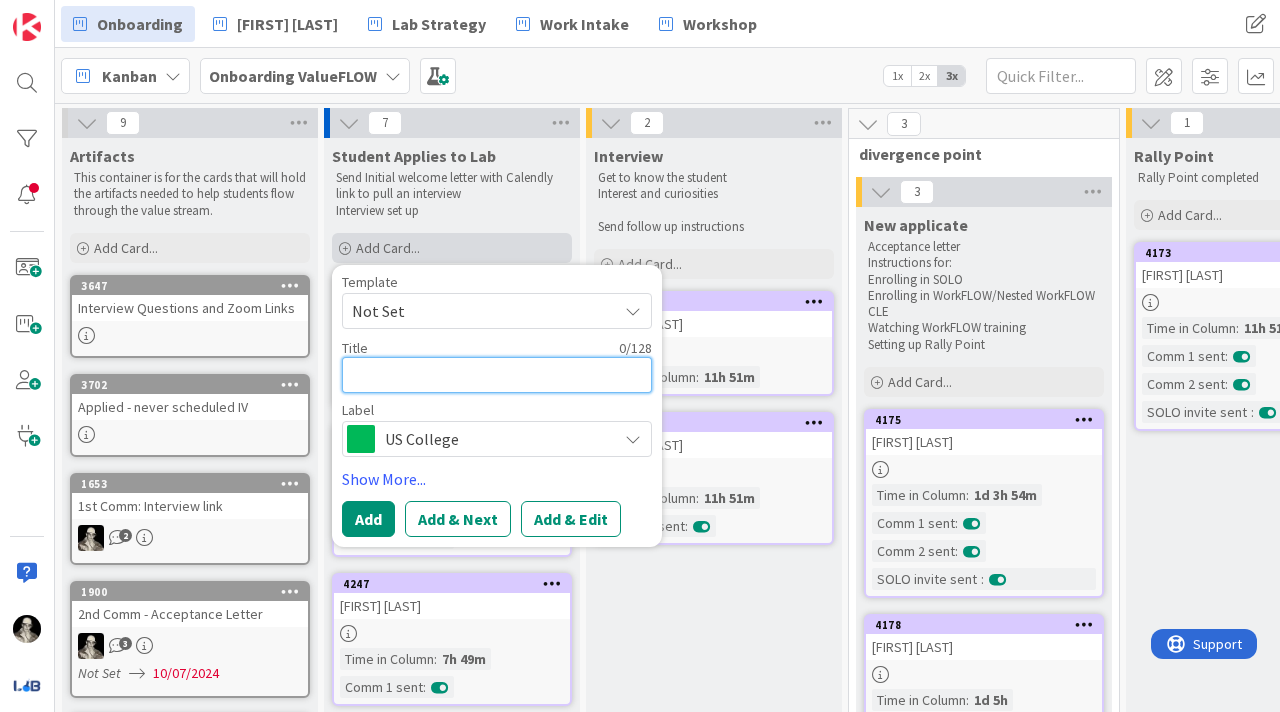 type on "x" 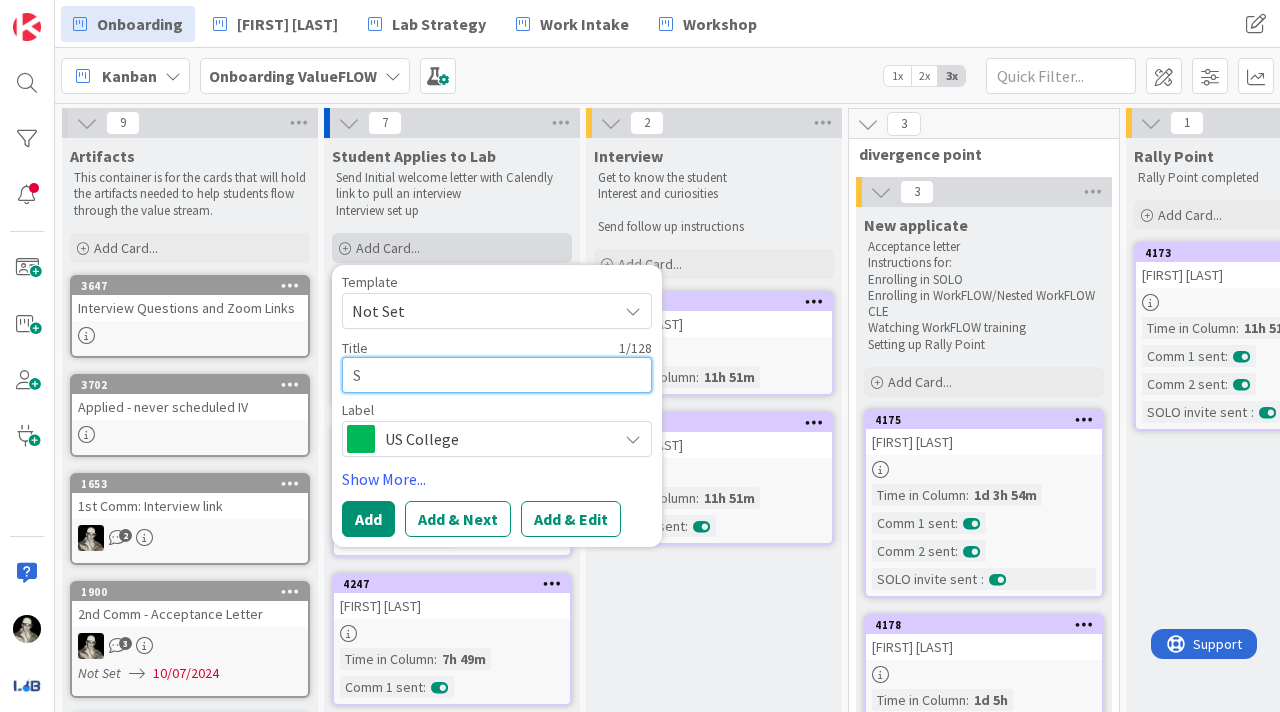 type on "x" 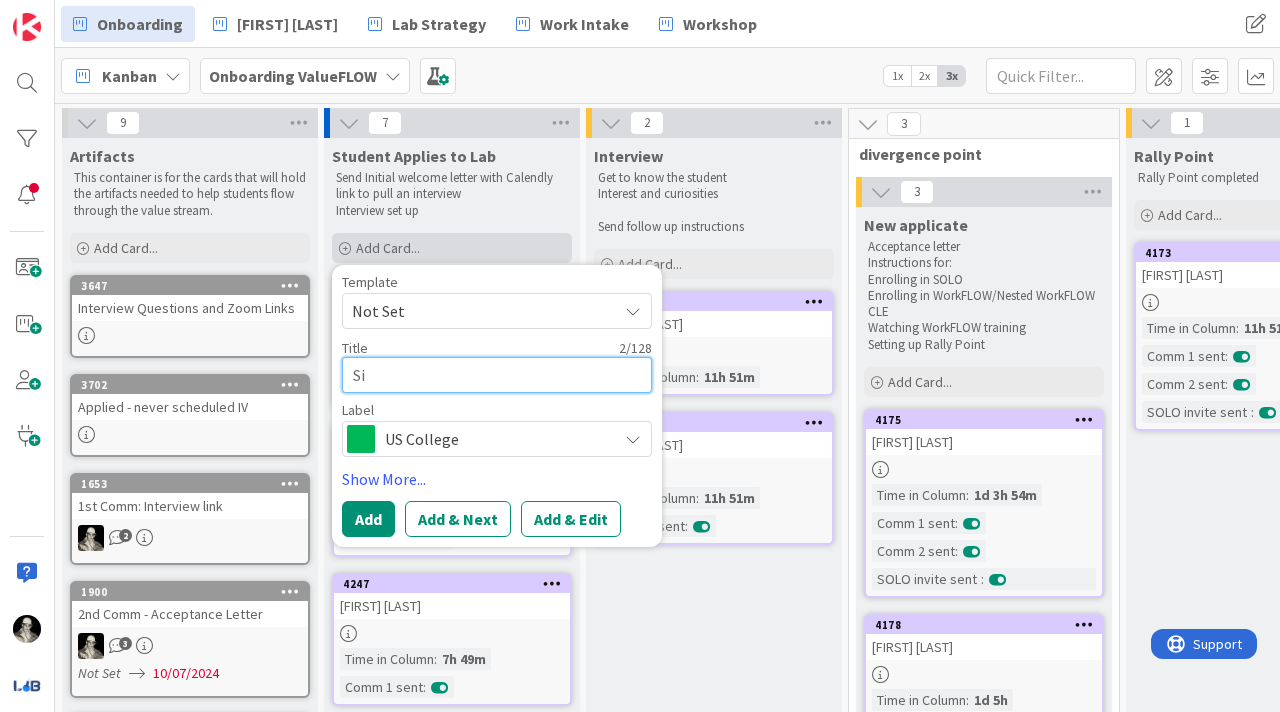 type on "x" 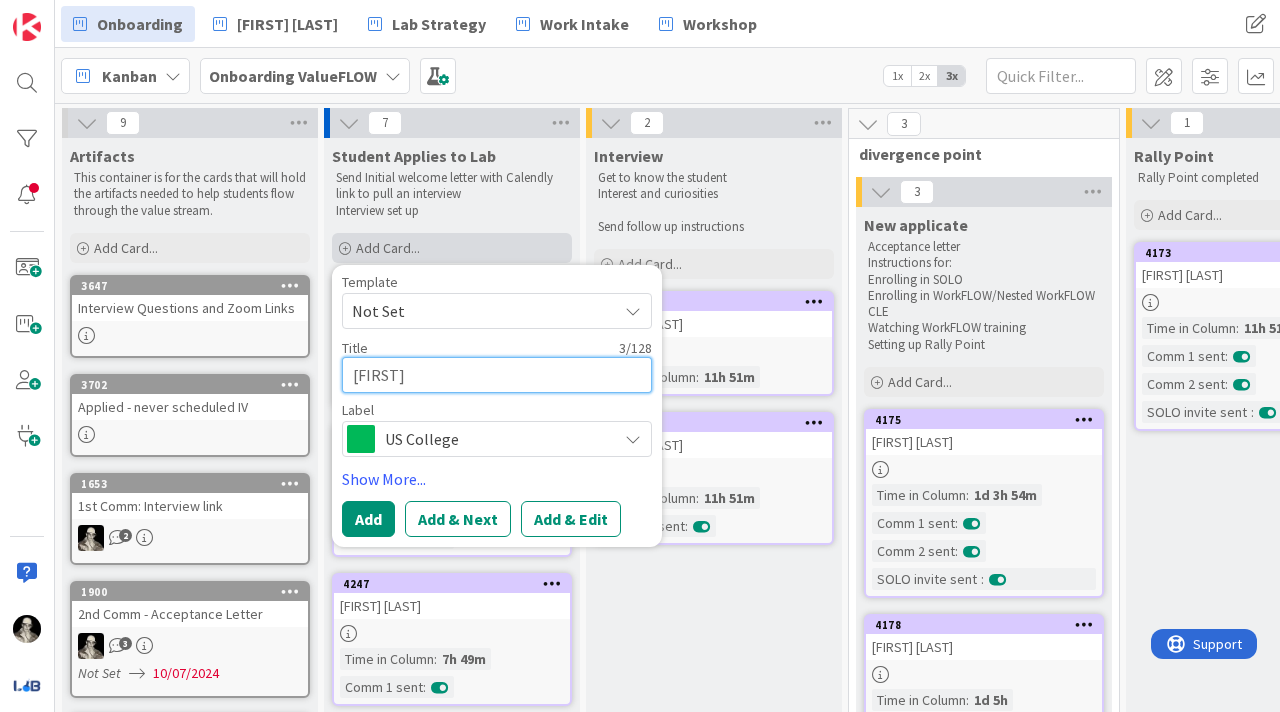 type on "x" 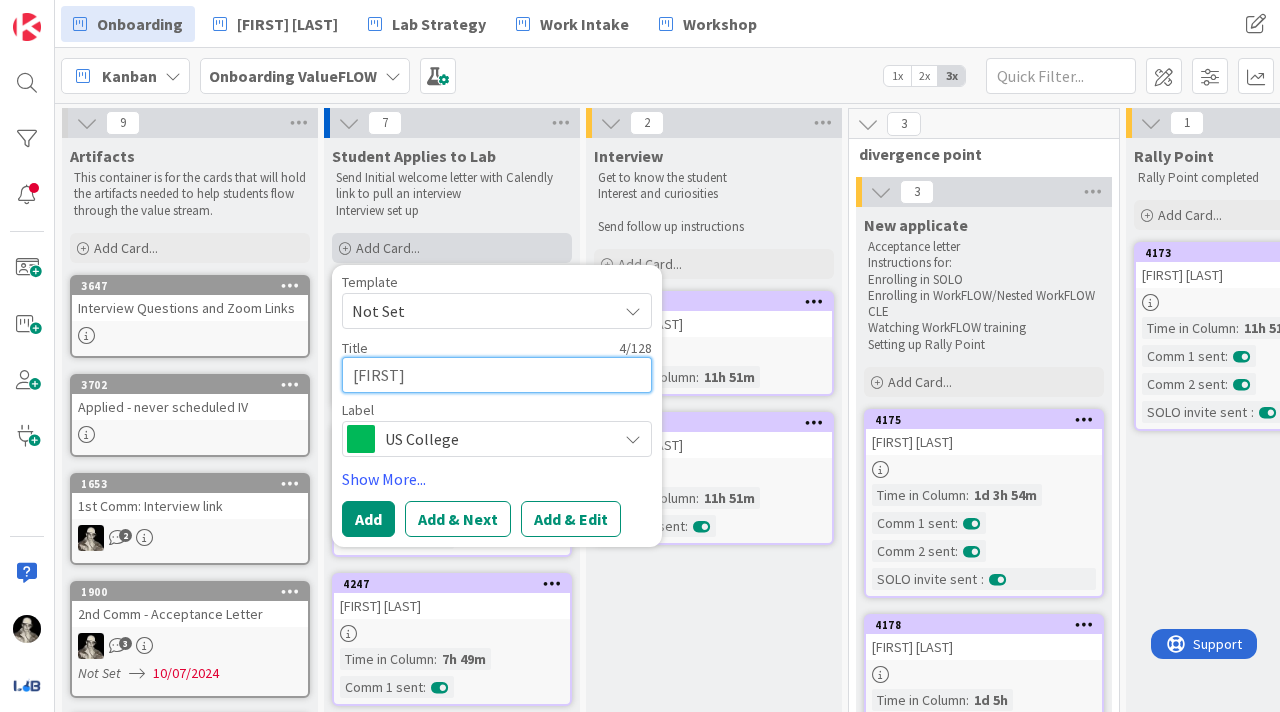 type on "x" 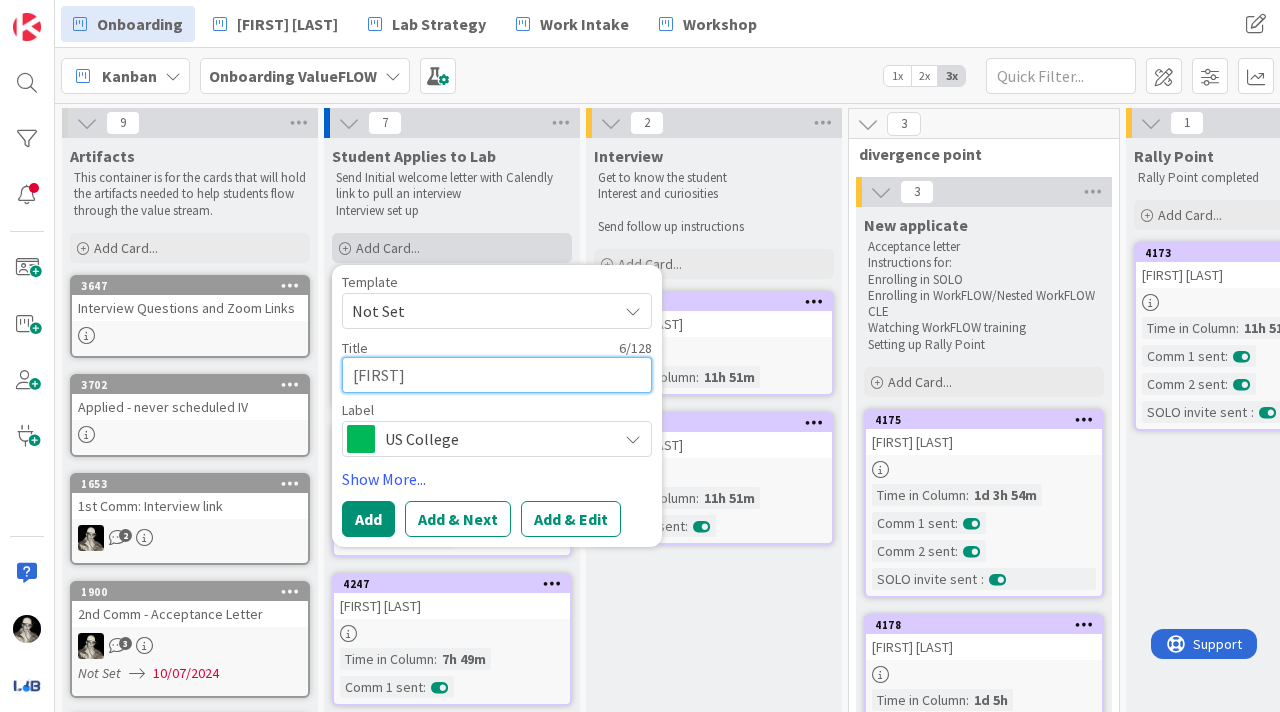 type on "x" 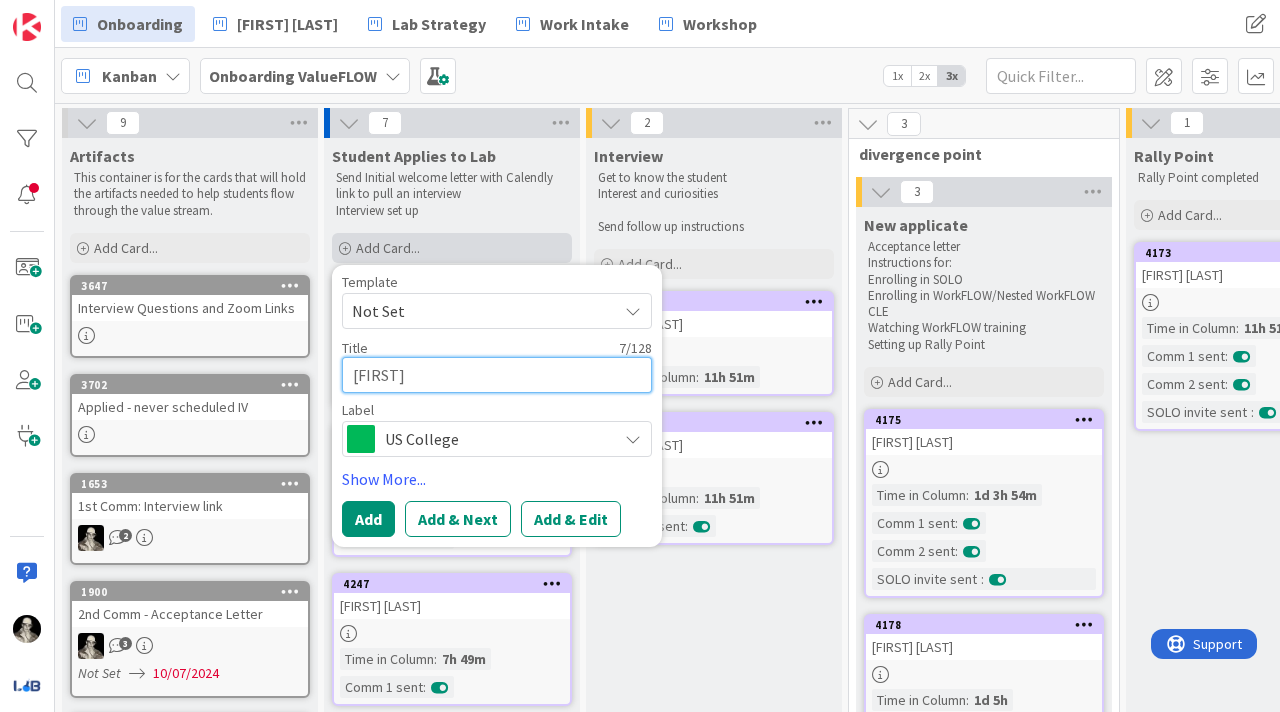 type on "x" 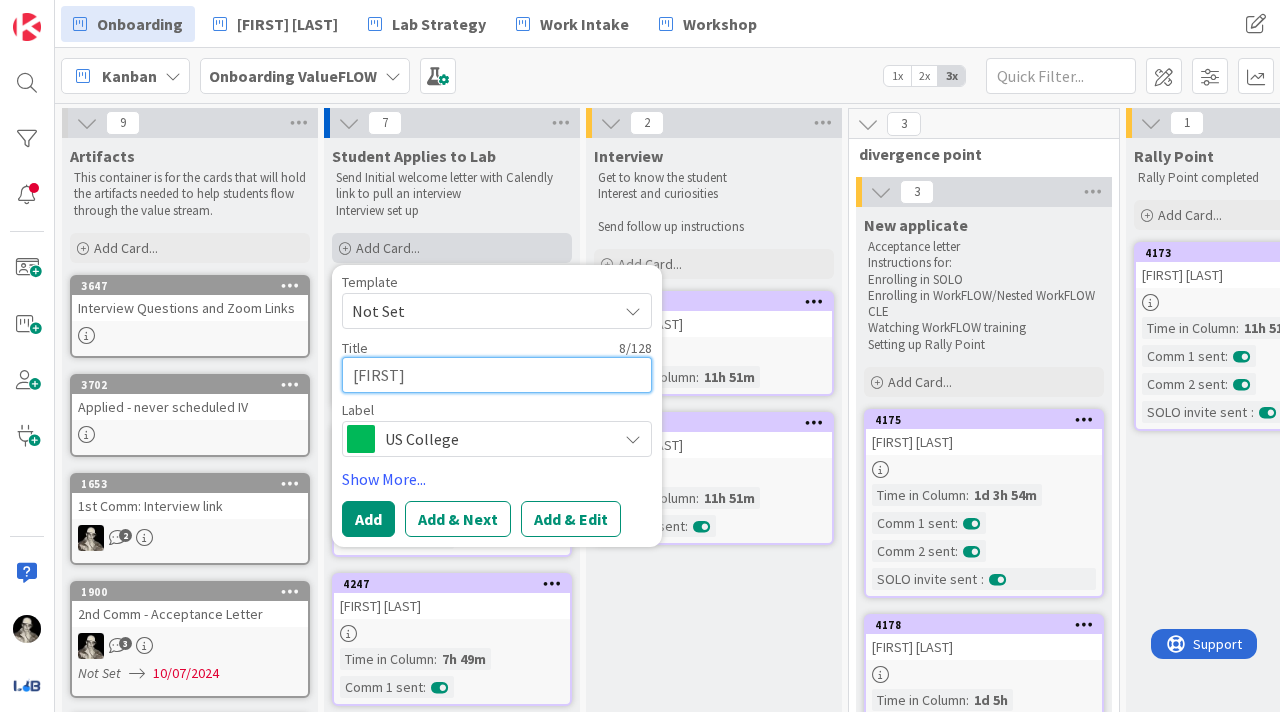 type on "x" 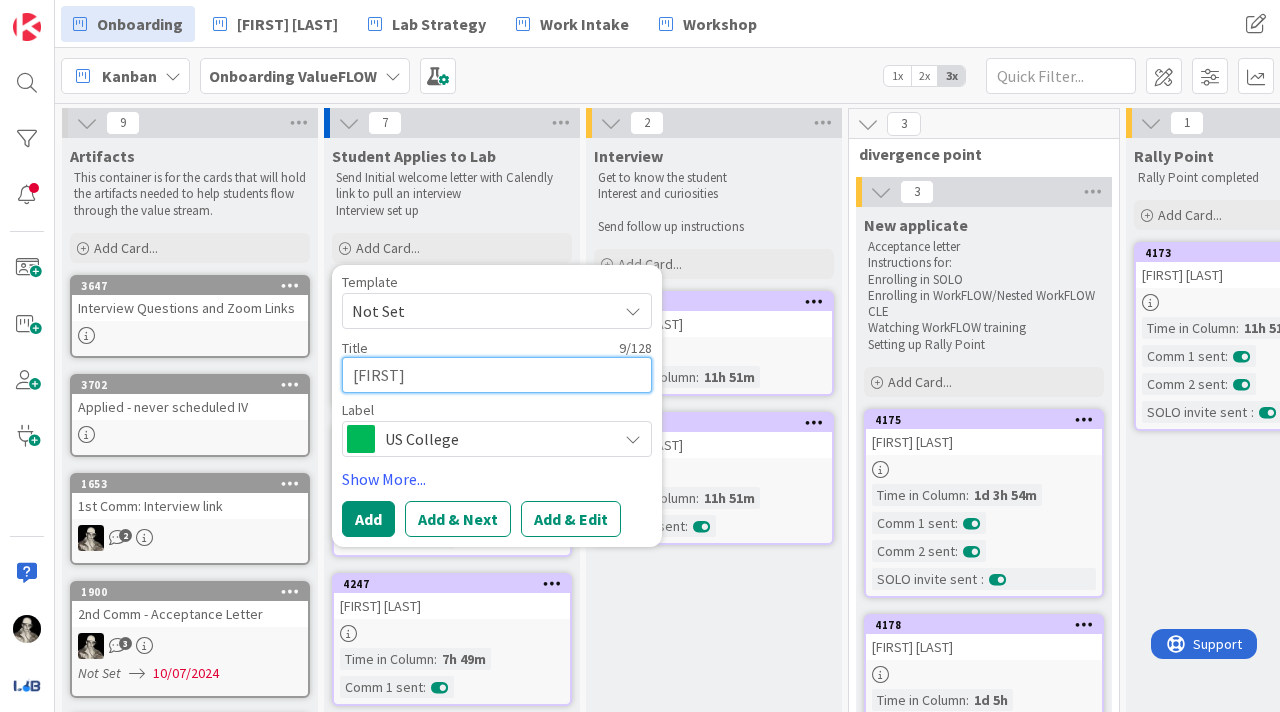 type on "[FIRST]" 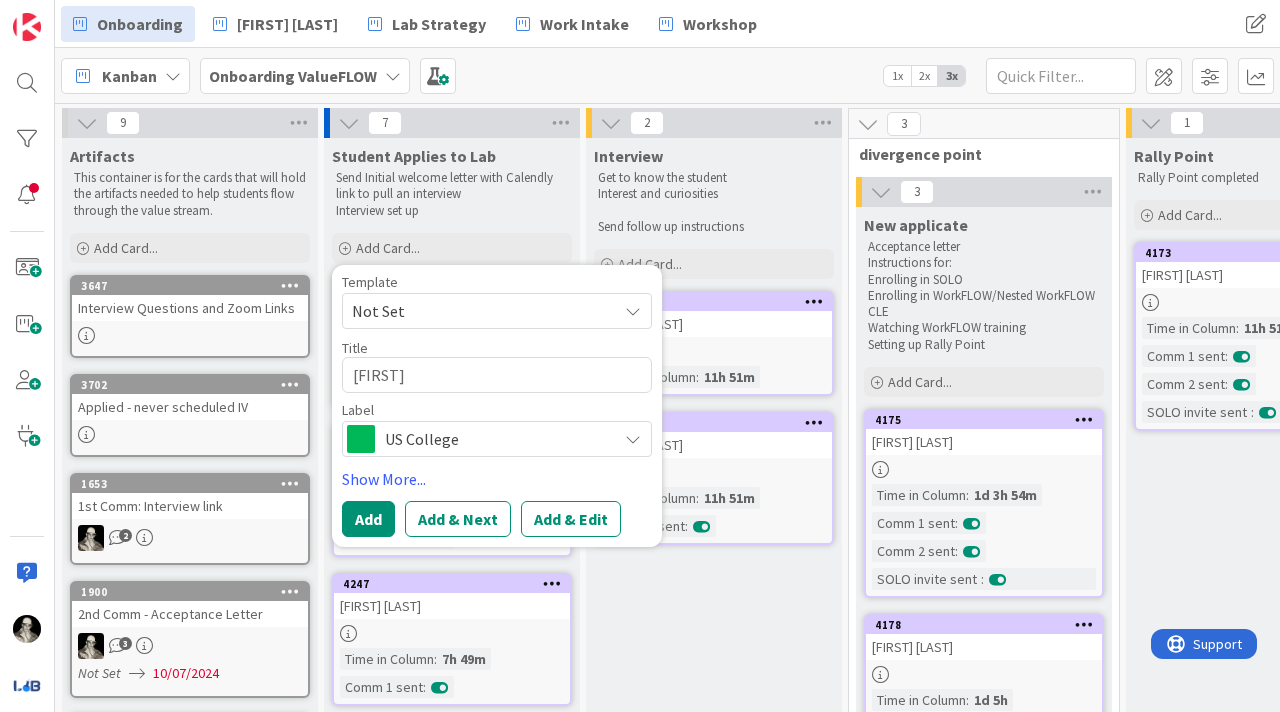 click on "US College" at bounding box center (496, 439) 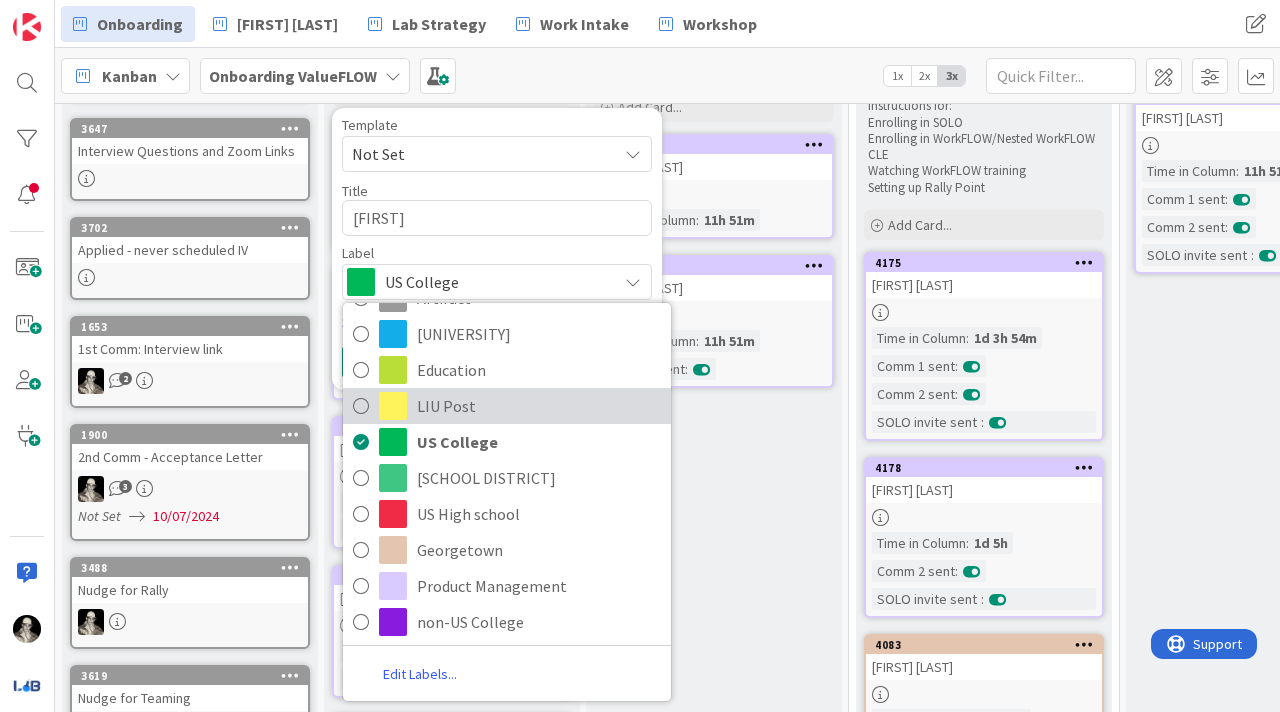 scroll, scrollTop: 167, scrollLeft: 0, axis: vertical 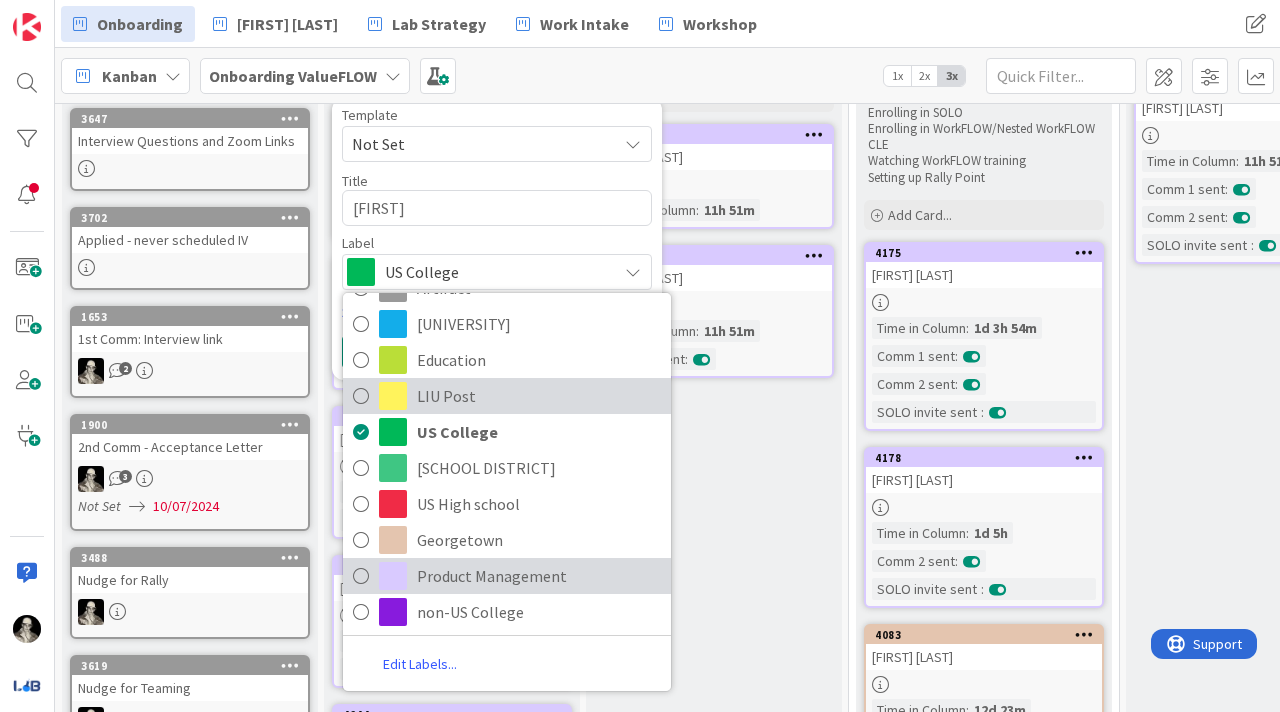 click on "Product Management" at bounding box center [539, 576] 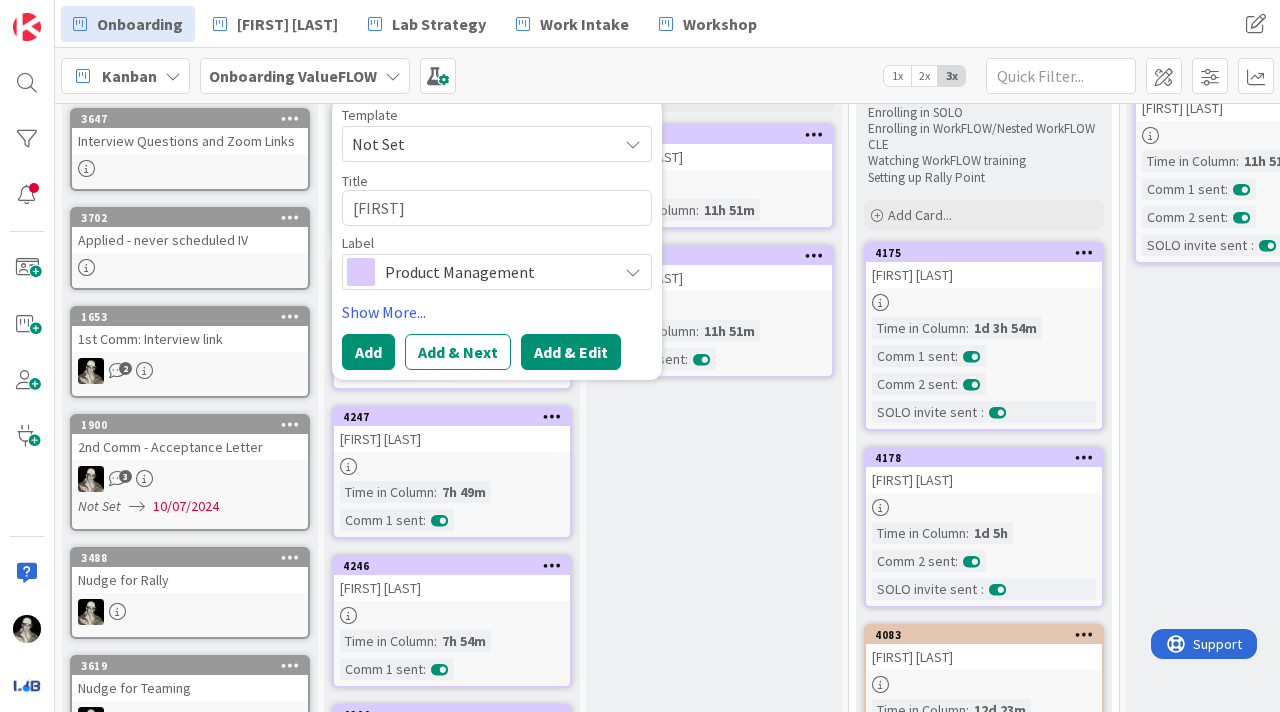 click on "Add & Edit" at bounding box center (571, 352) 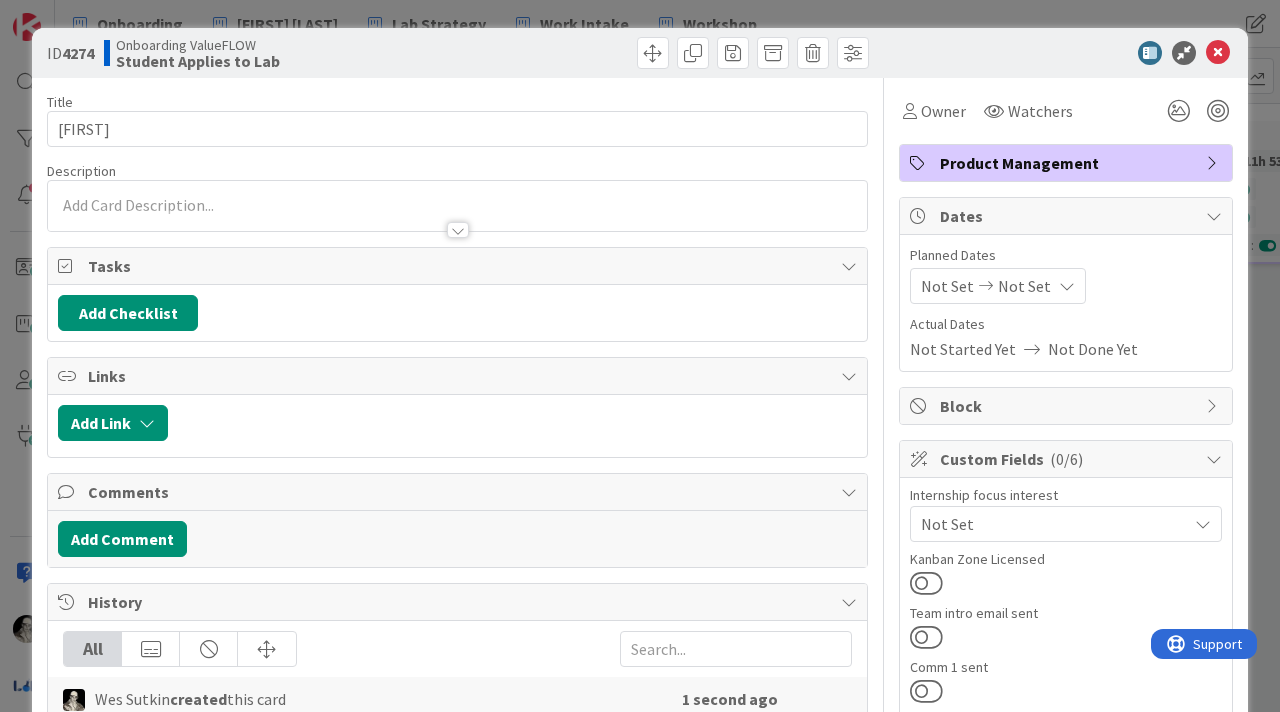 scroll, scrollTop: 0, scrollLeft: 0, axis: both 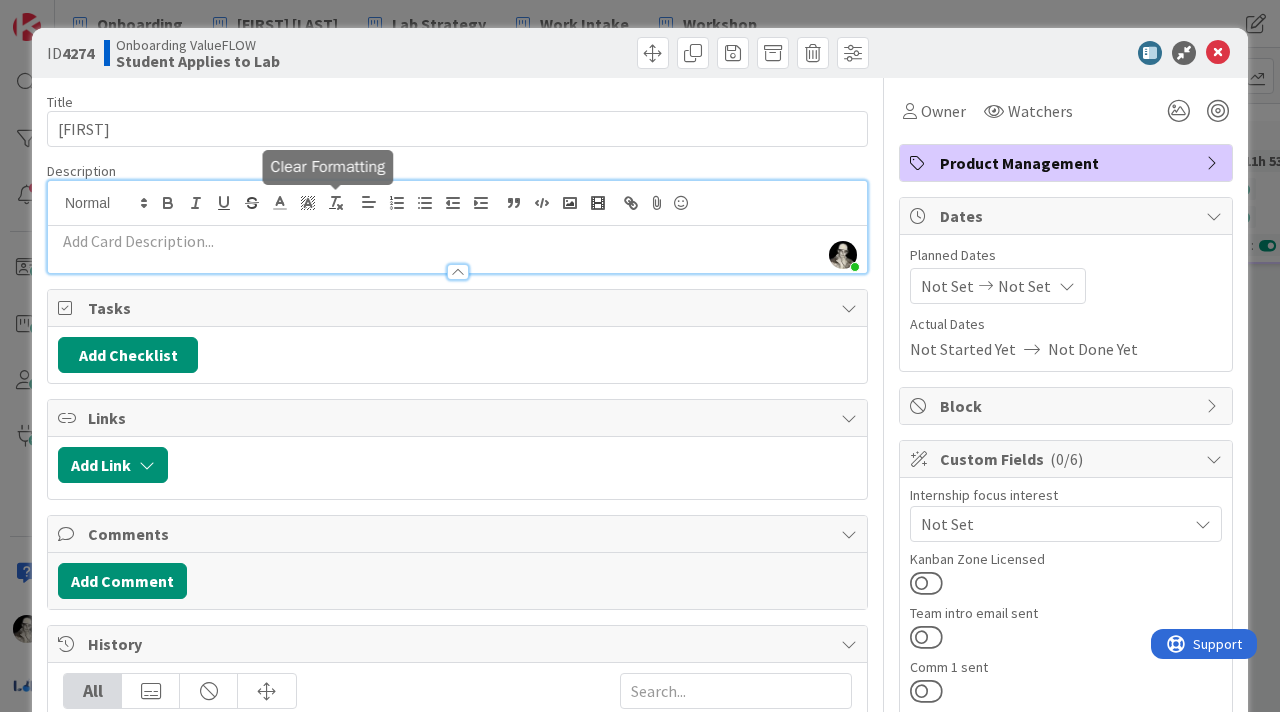 click on "Wes Sutkin just joined" at bounding box center [457, 227] 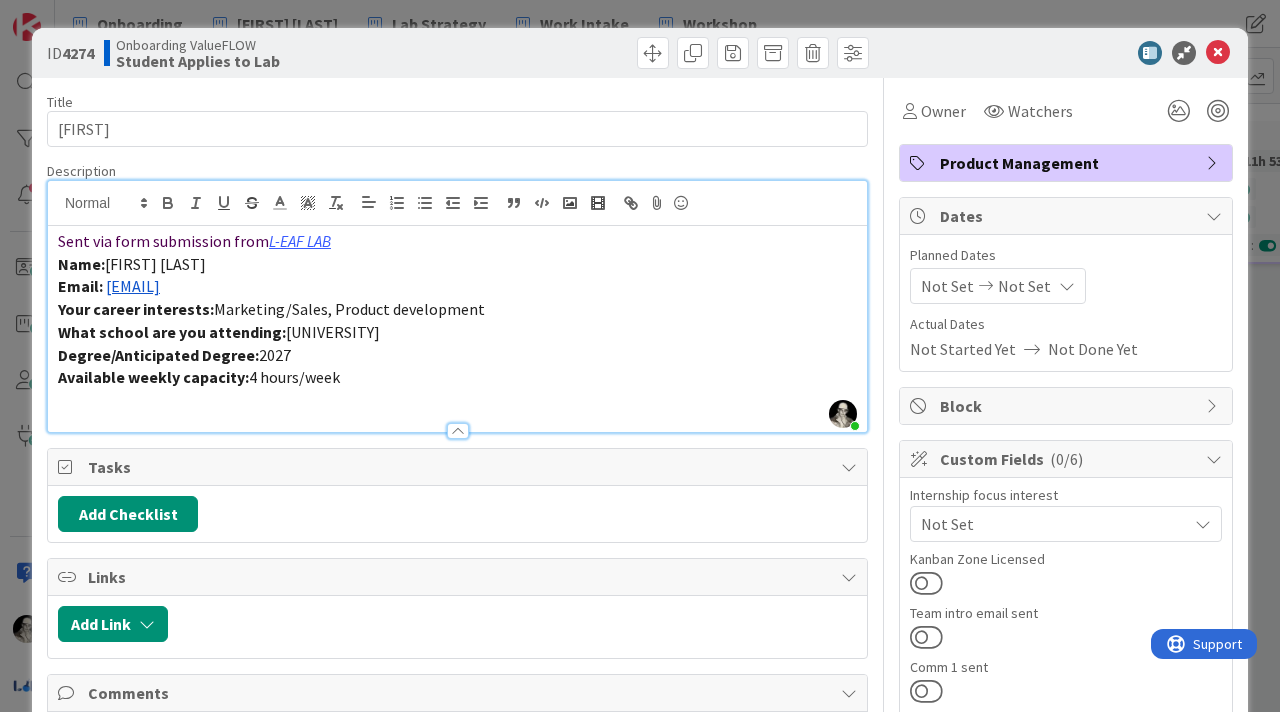 drag, startPoint x: 354, startPoint y: 289, endPoint x: 110, endPoint y: 288, distance: 244.00204 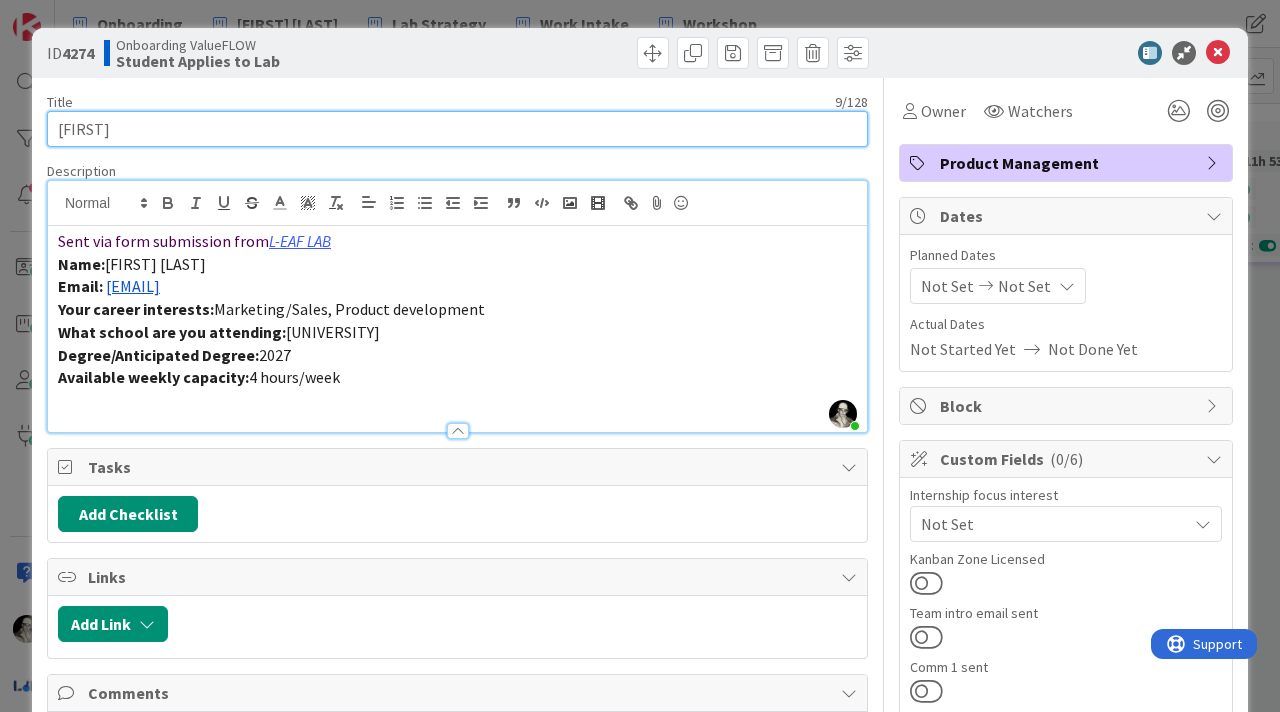 click on "[FIRST]" at bounding box center [457, 129] 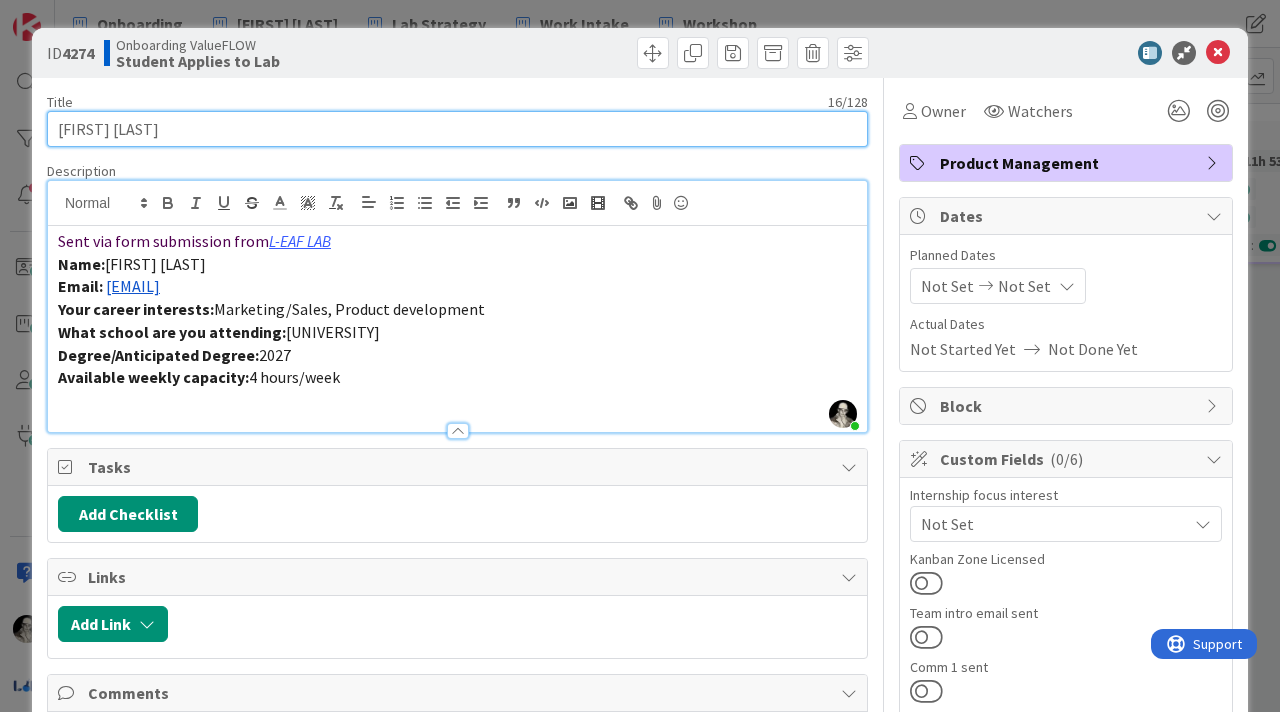 type on "[FIRST] [LAST]" 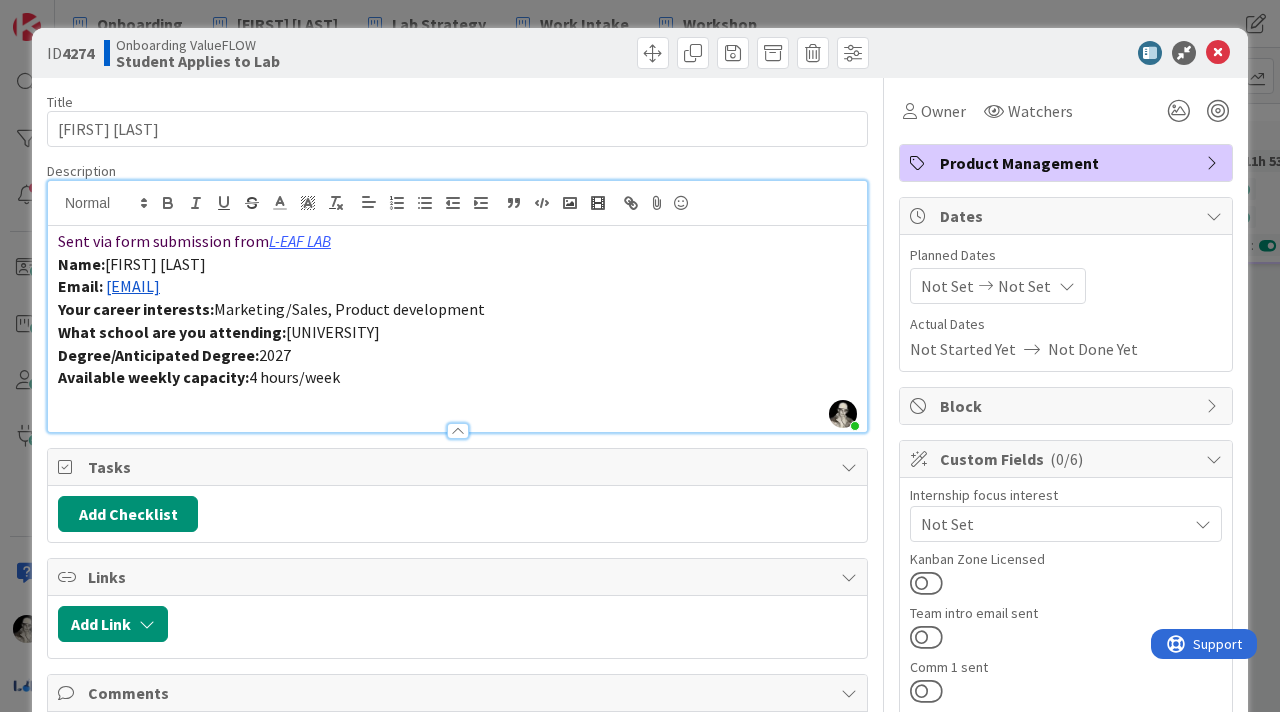 drag, startPoint x: 344, startPoint y: 291, endPoint x: 106, endPoint y: 283, distance: 238.13441 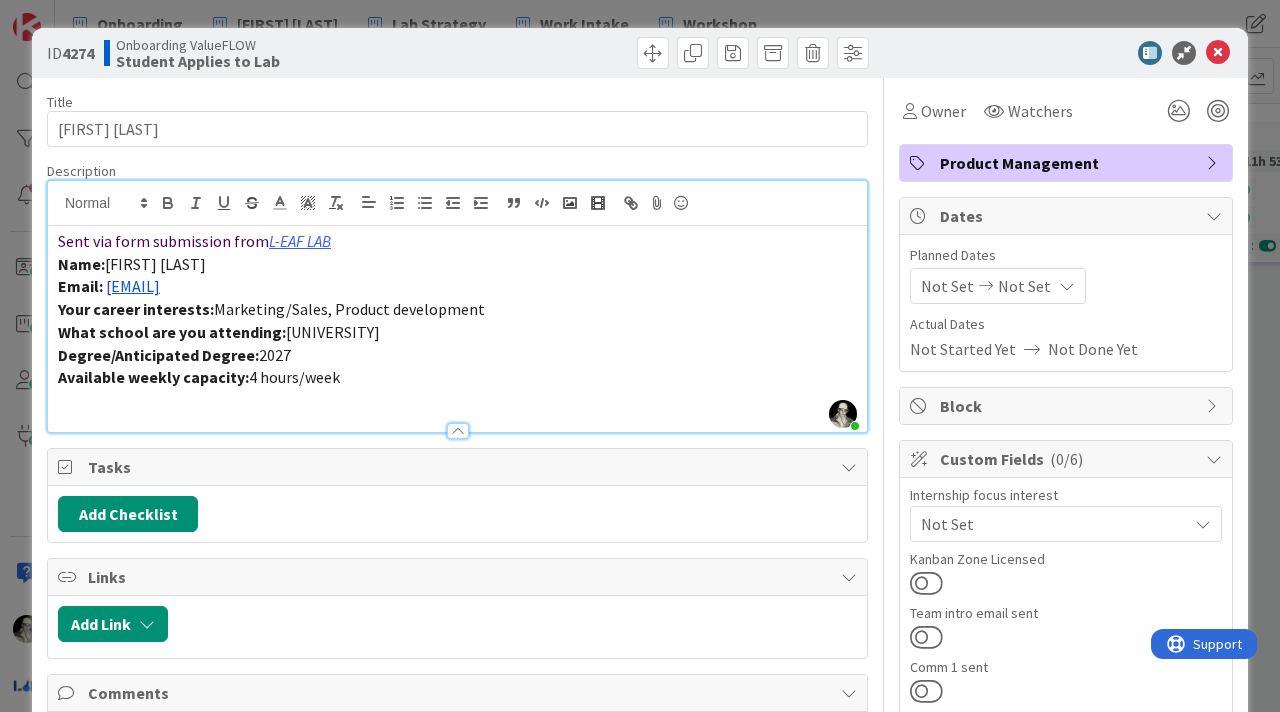 copy on "[EMAIL]" 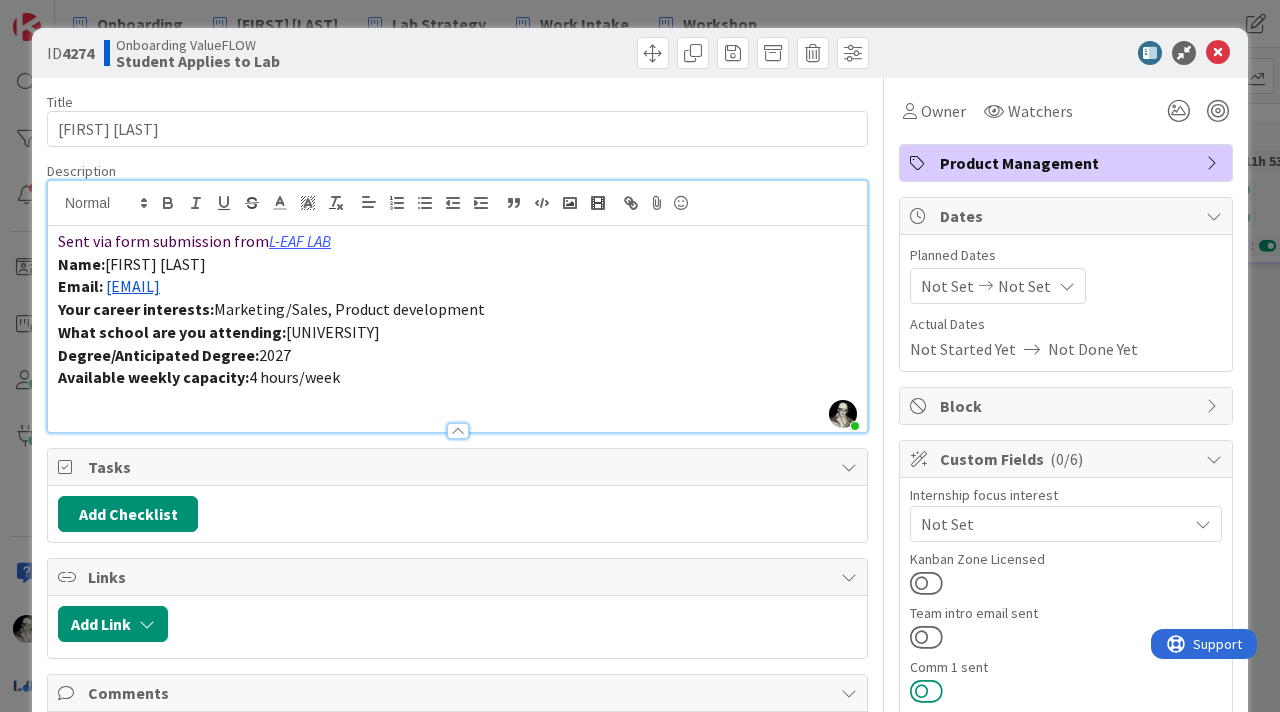 click at bounding box center (926, 691) 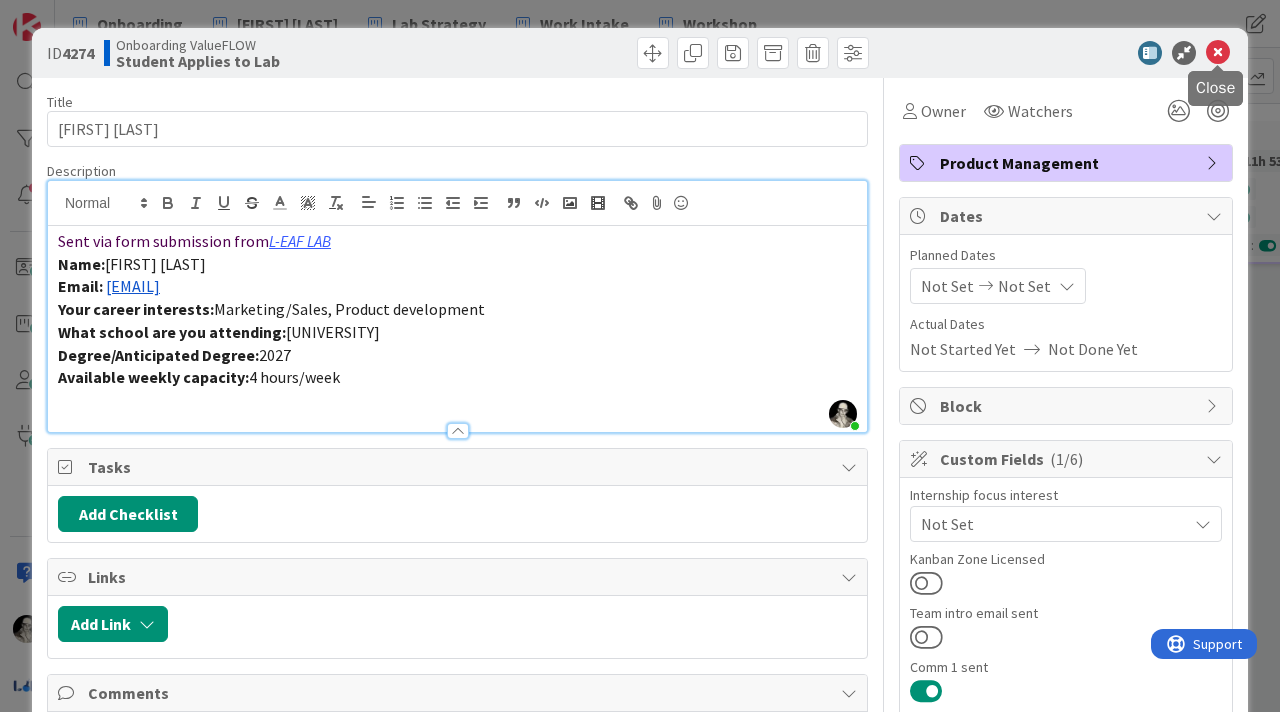 click at bounding box center [1218, 53] 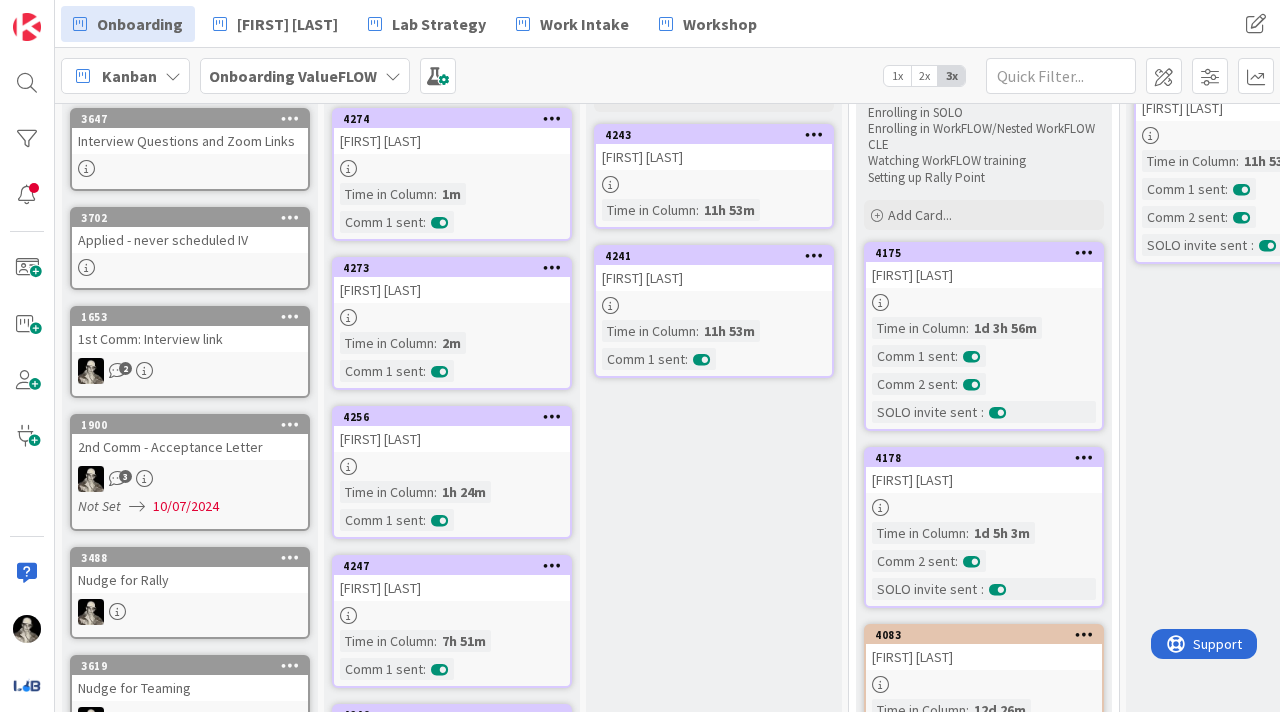 scroll, scrollTop: 0, scrollLeft: 0, axis: both 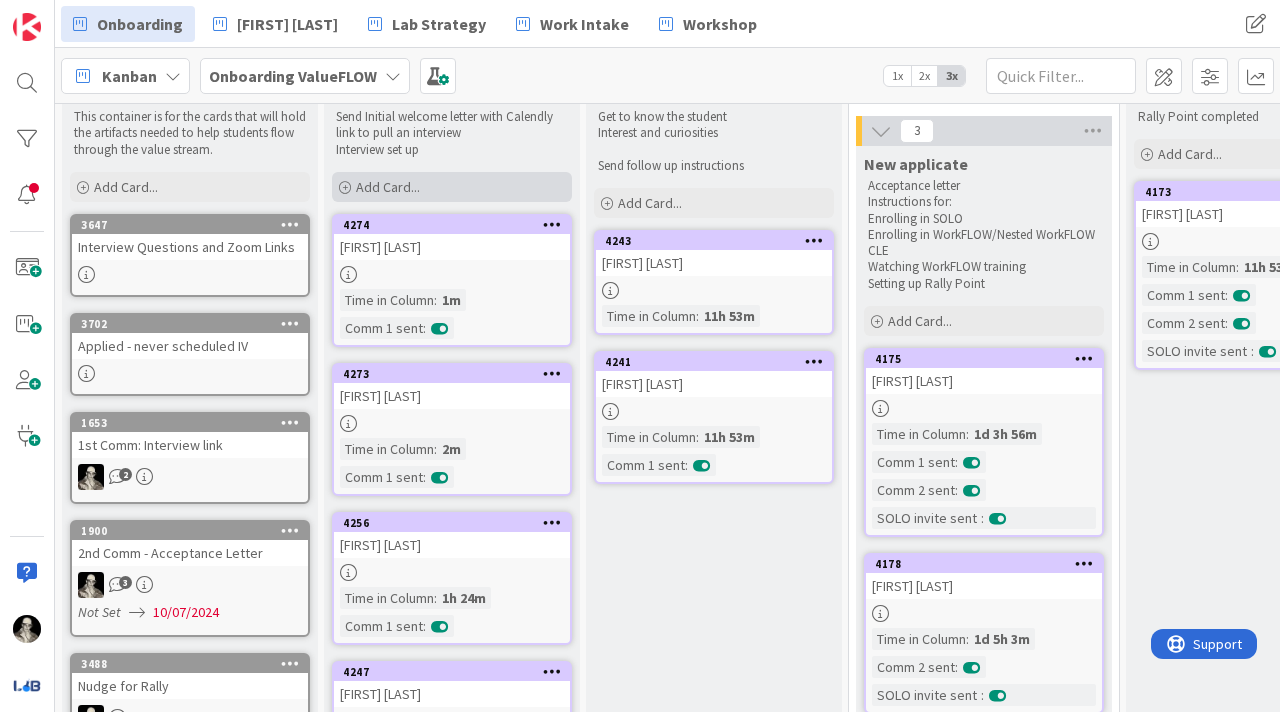 click on "Add Card..." at bounding box center [452, 187] 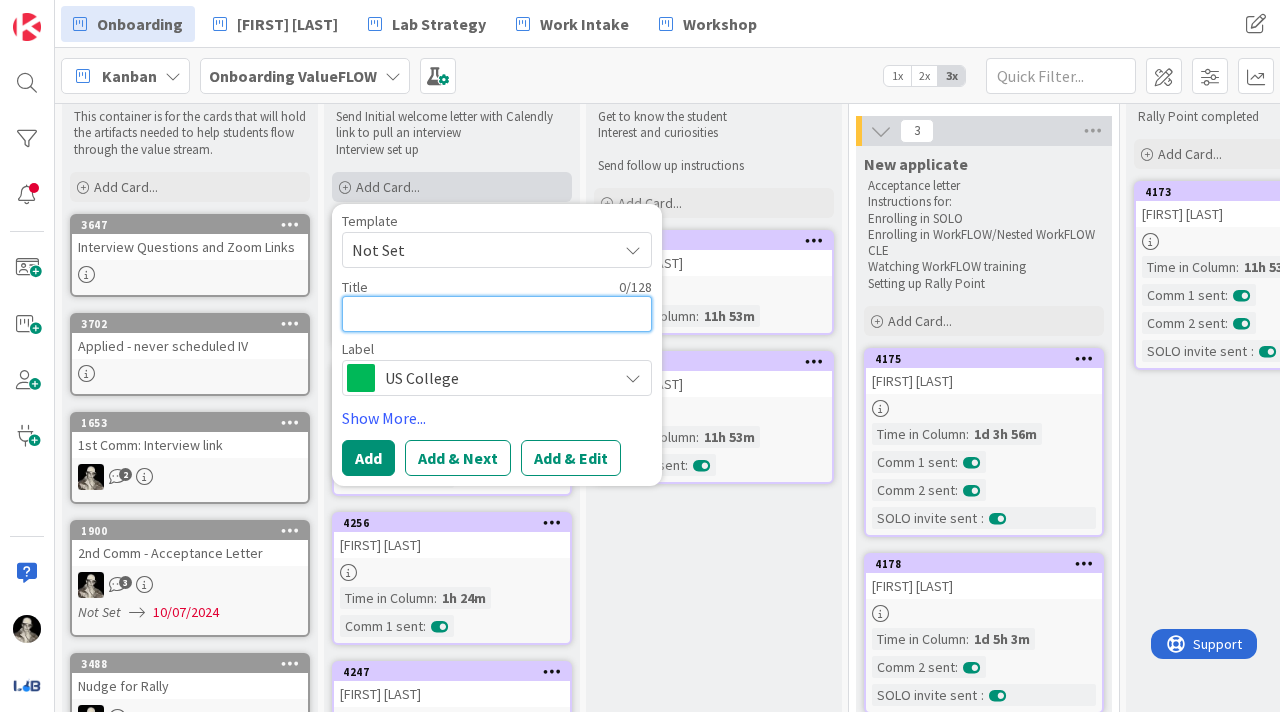 type on "x" 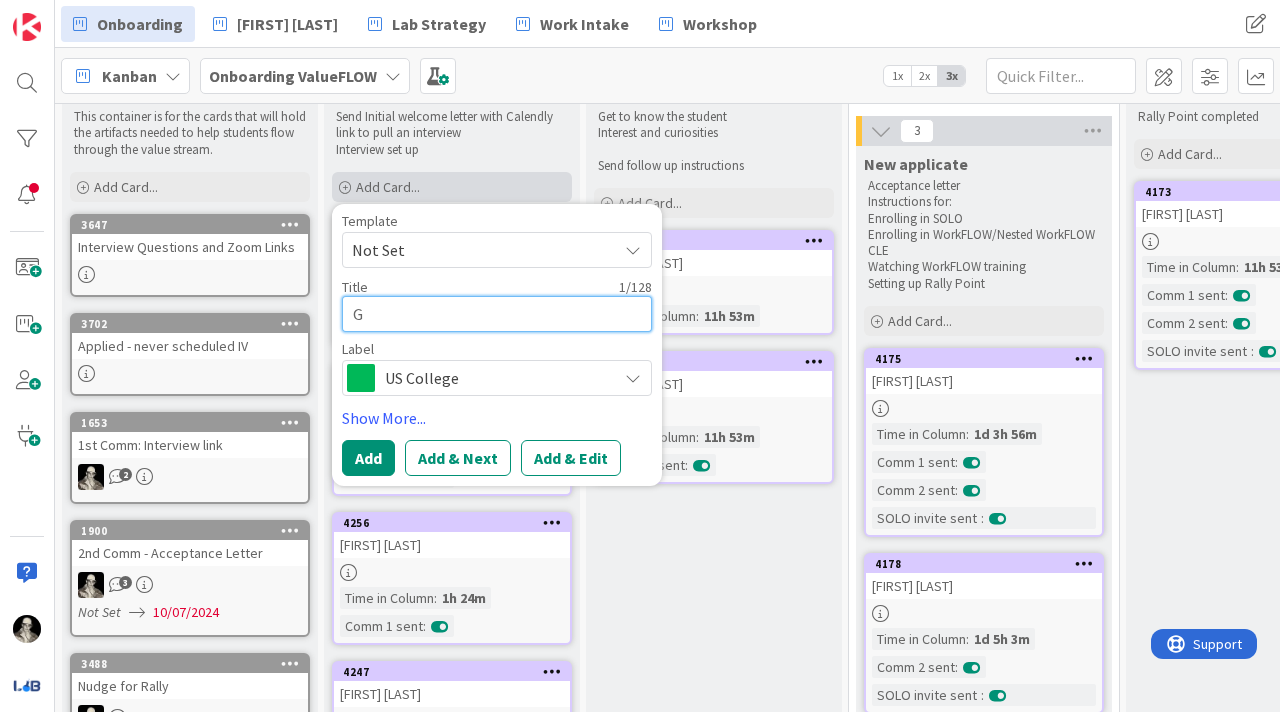 type on "x" 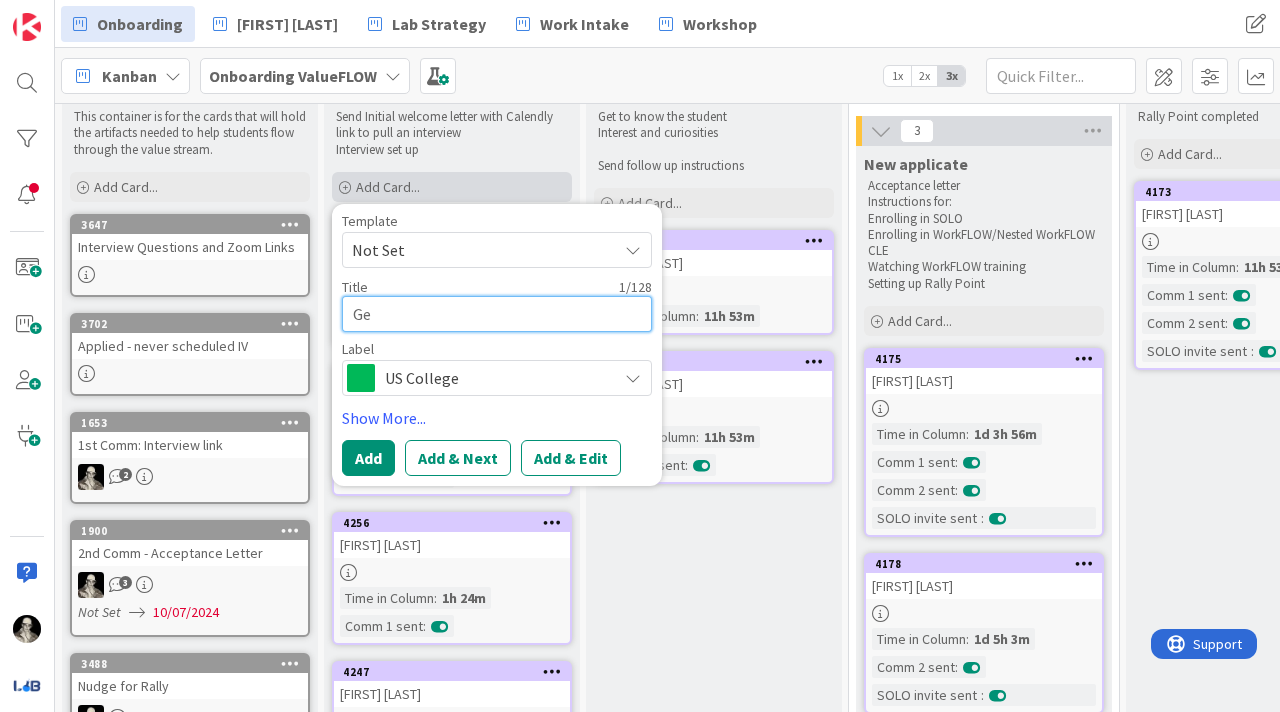 type on "x" 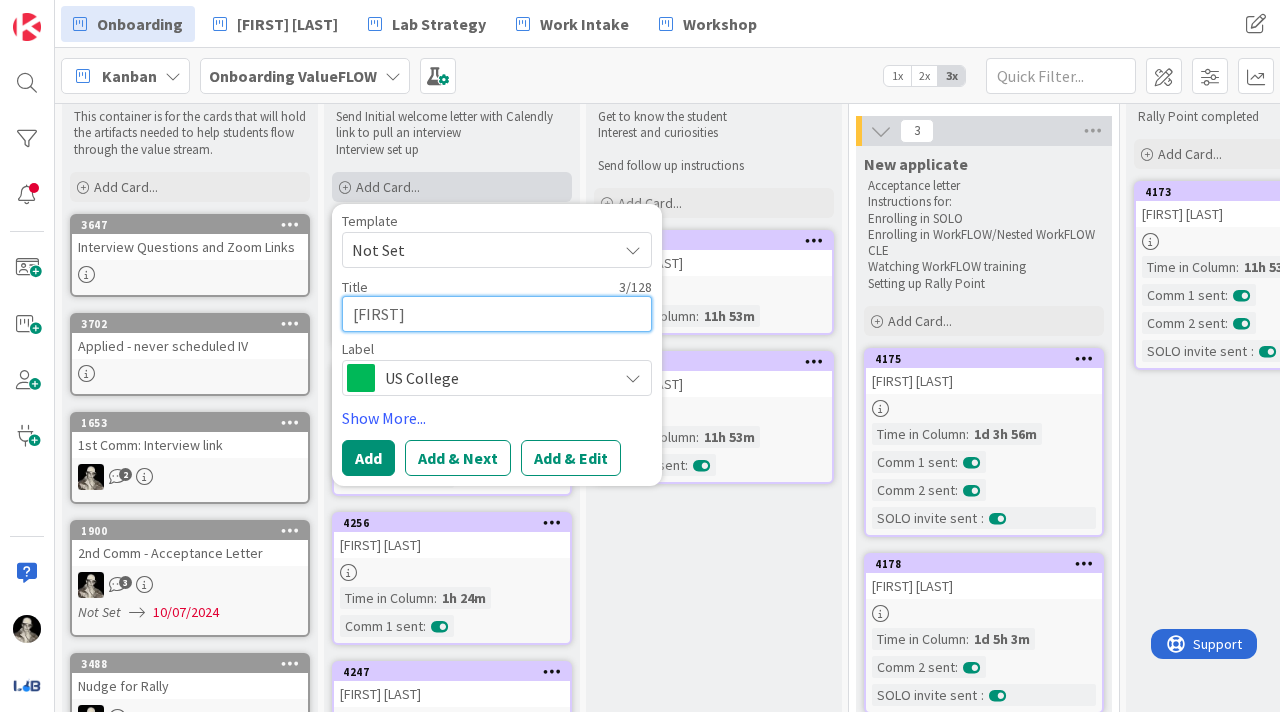 type on "x" 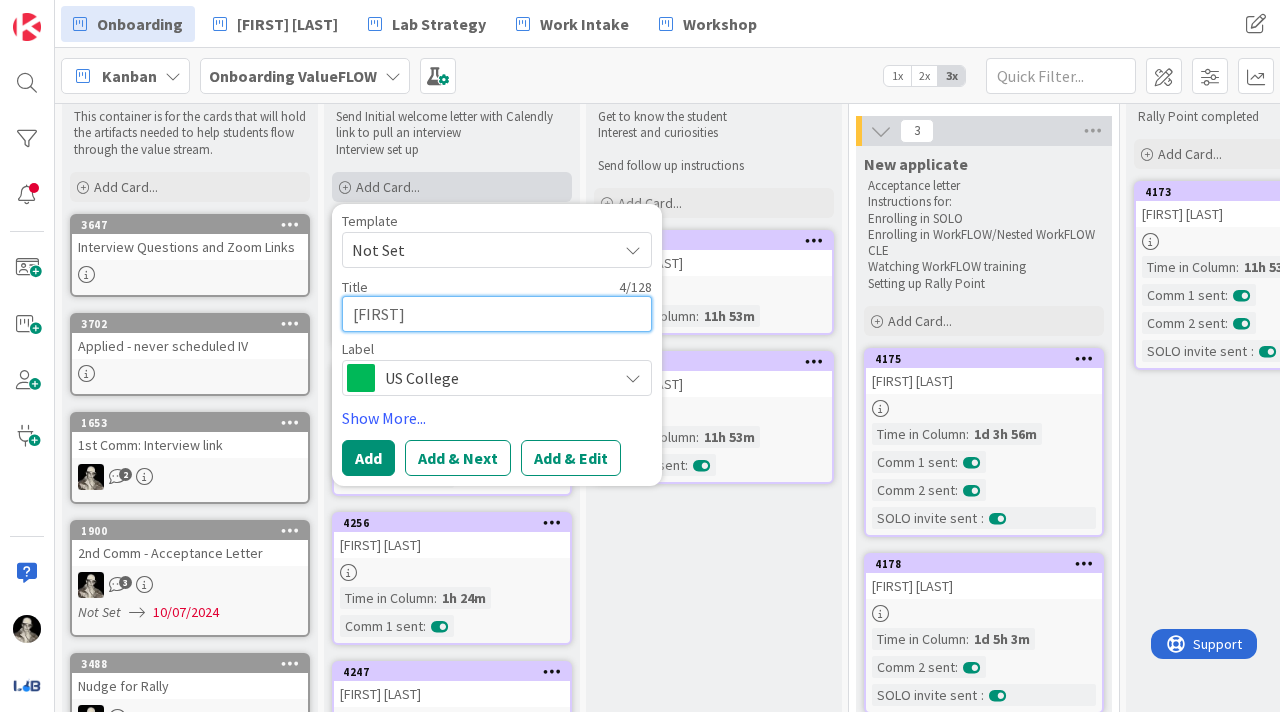 type on "x" 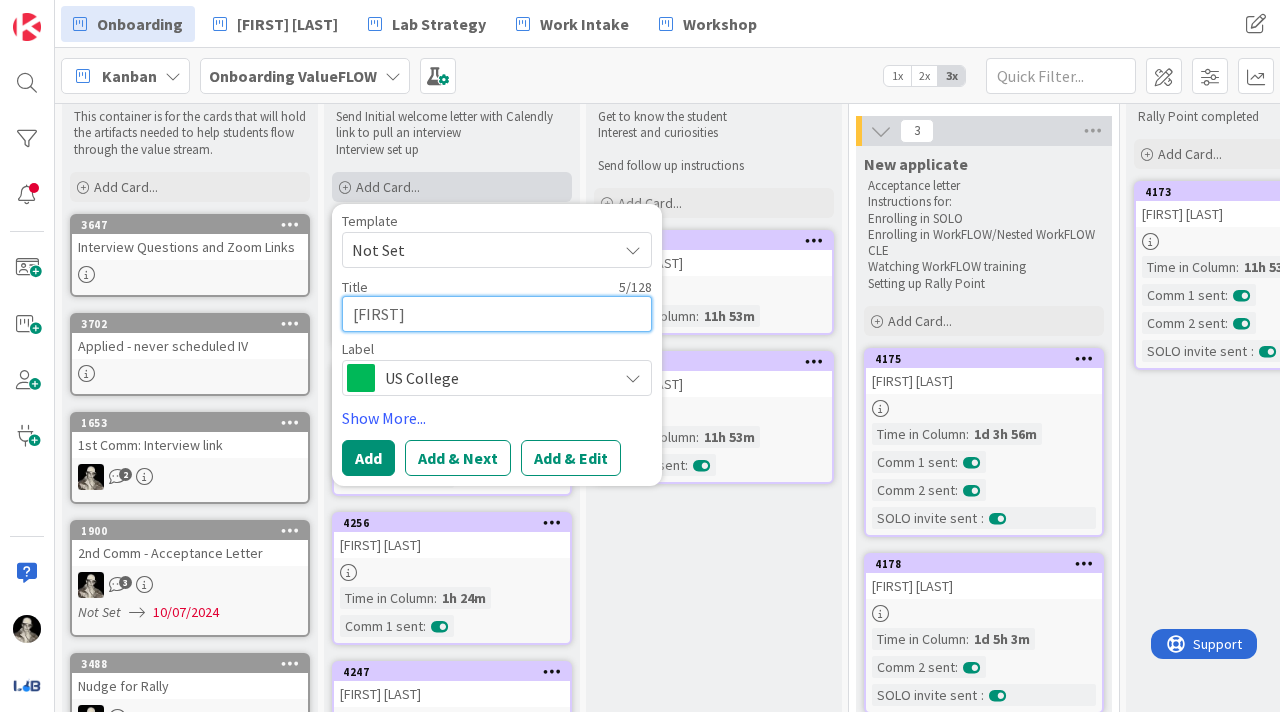 type on "x" 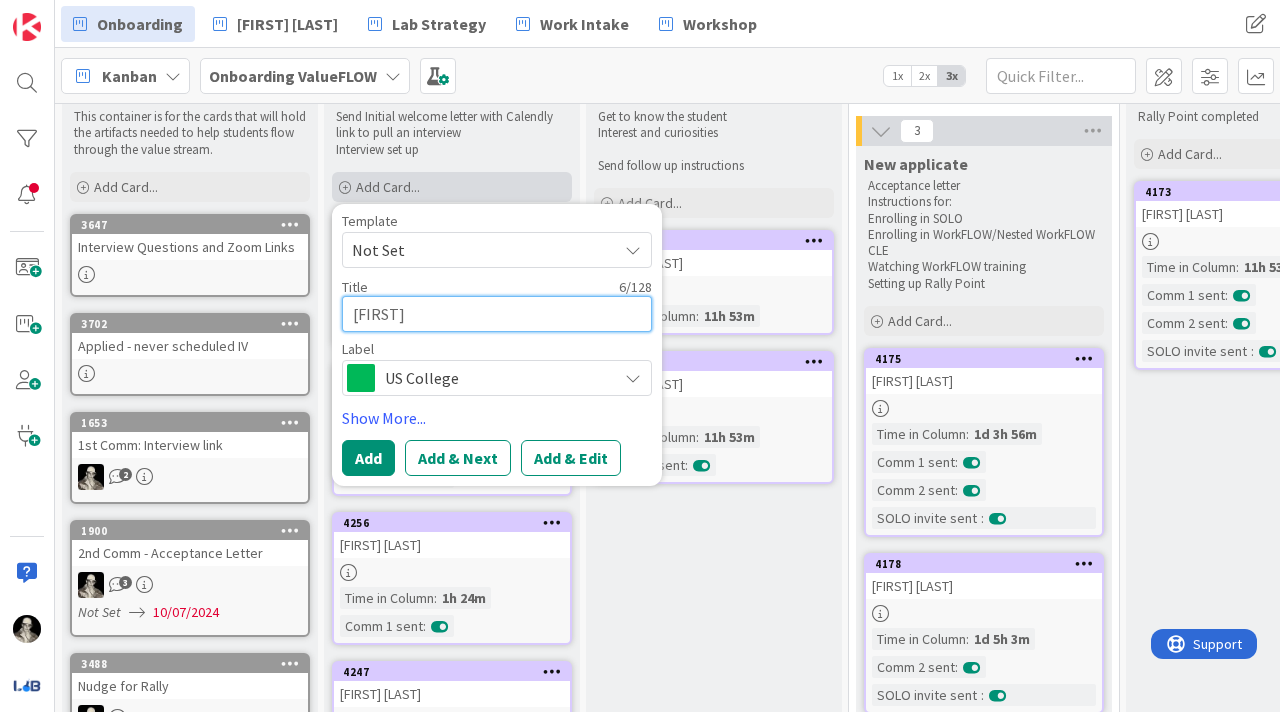 type on "x" 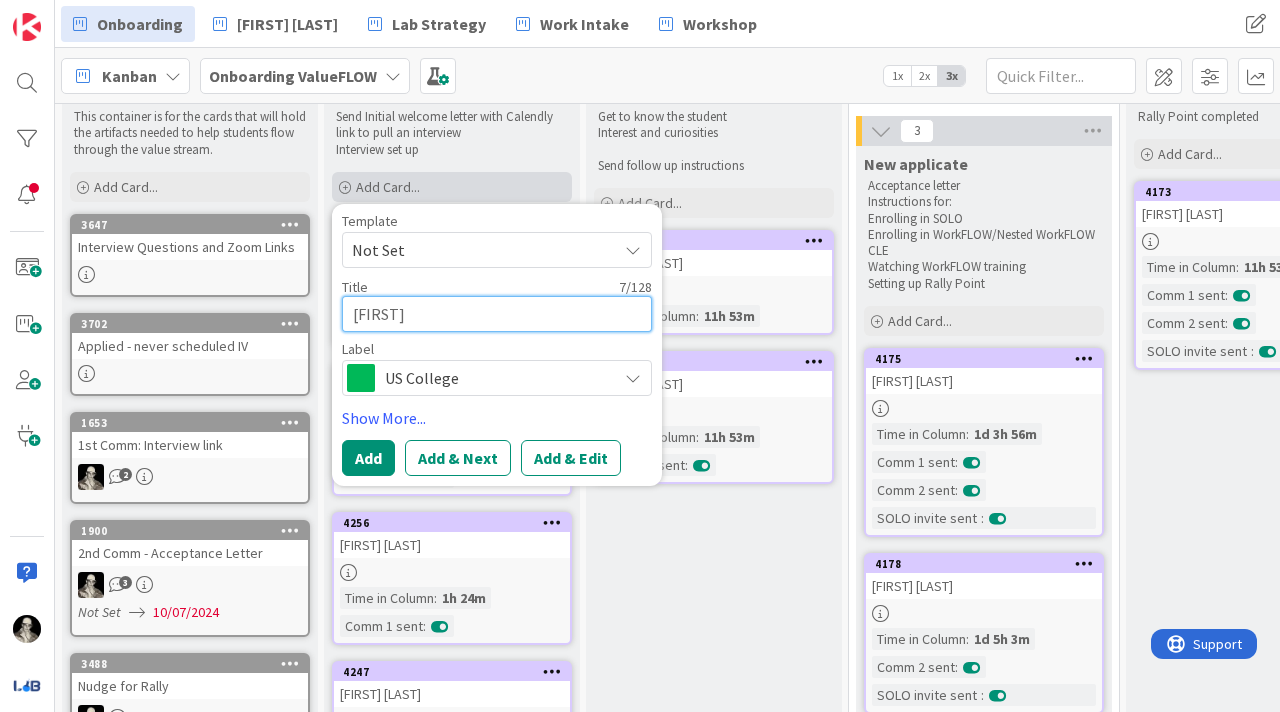 type on "x" 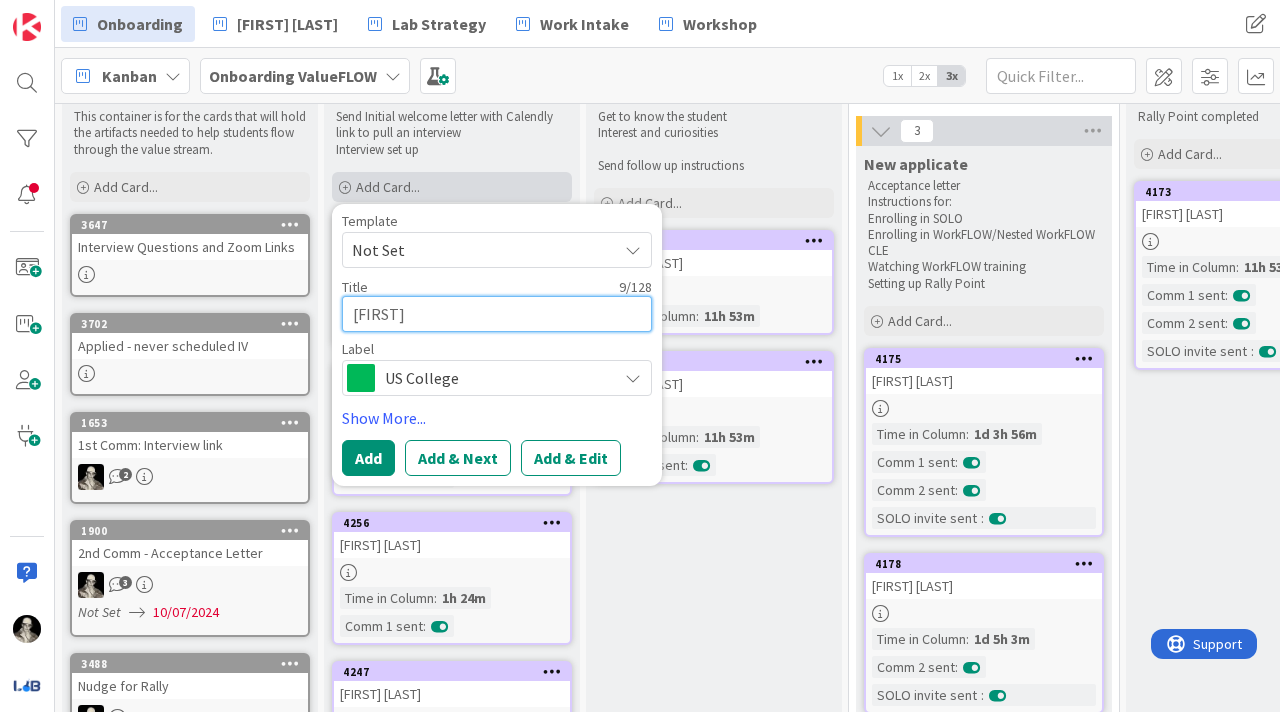 type on "x" 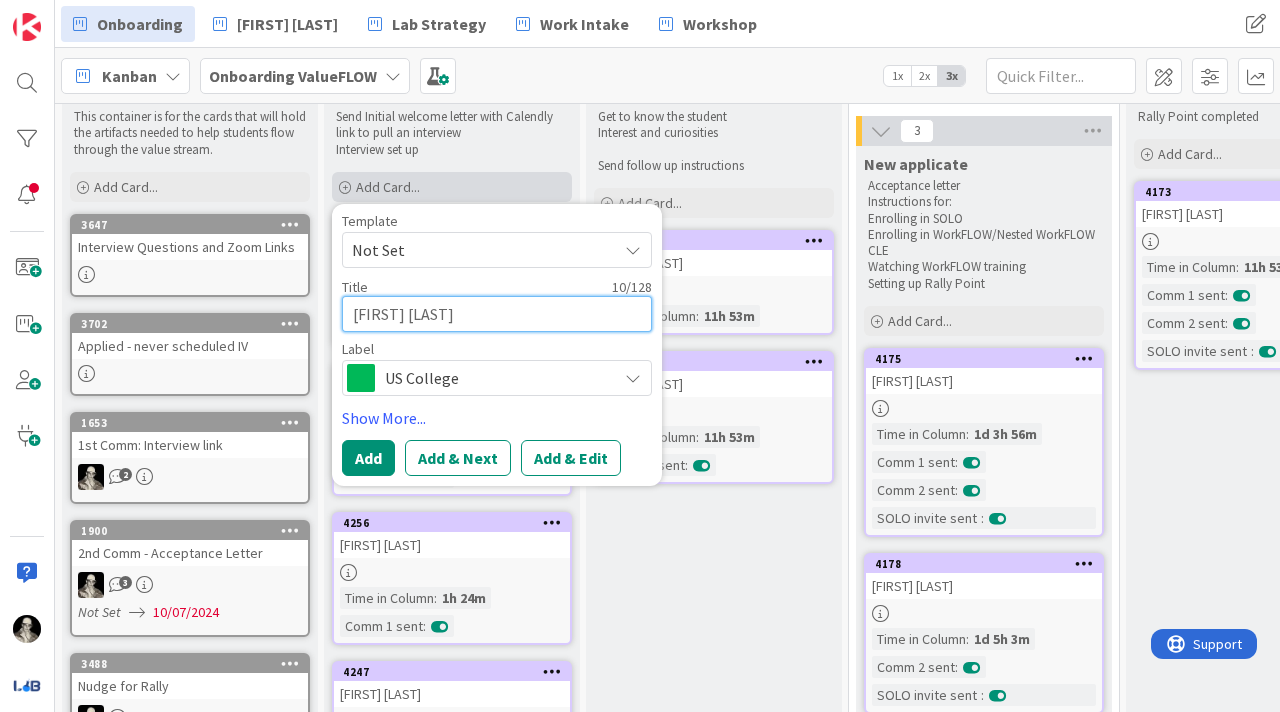 type on "x" 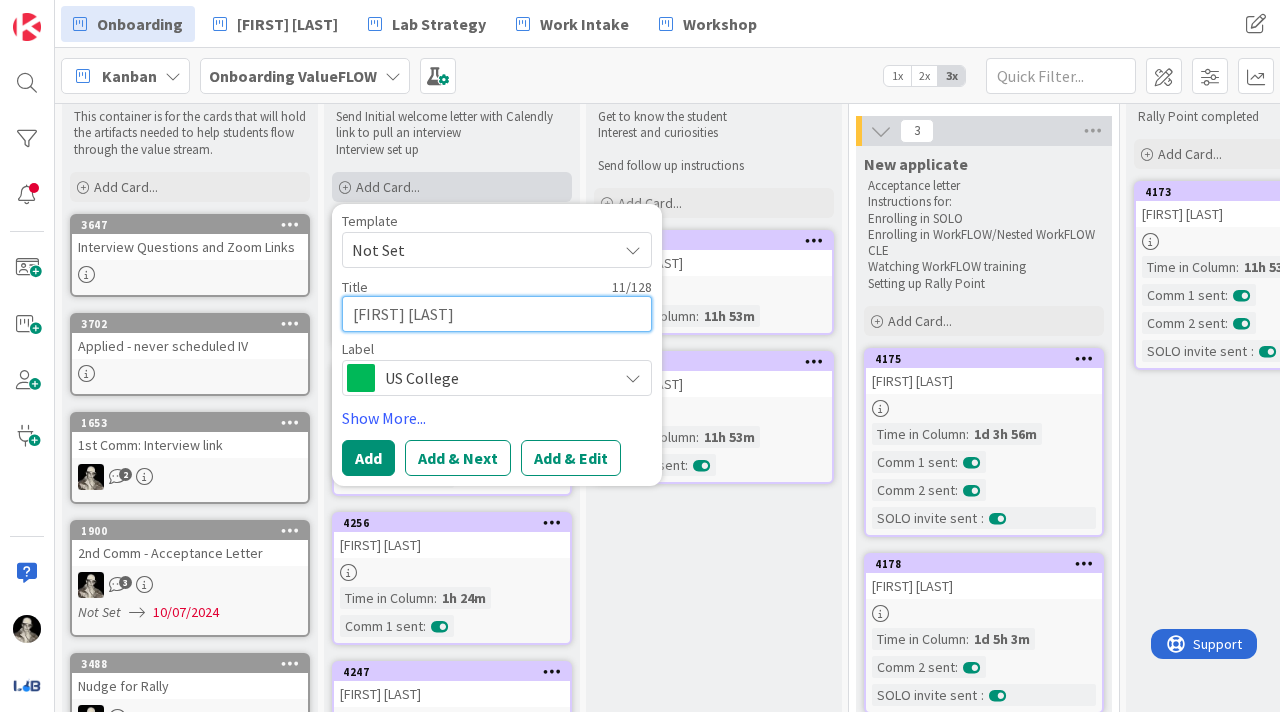 type on "x" 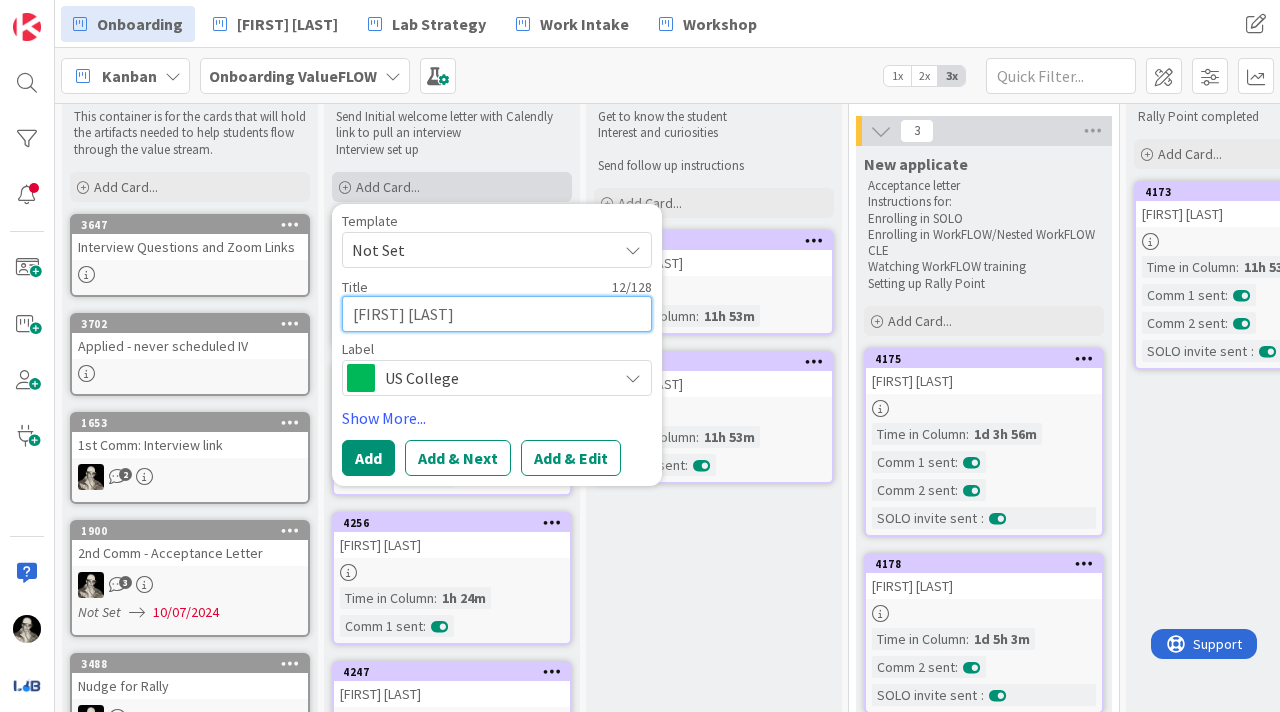 type on "x" 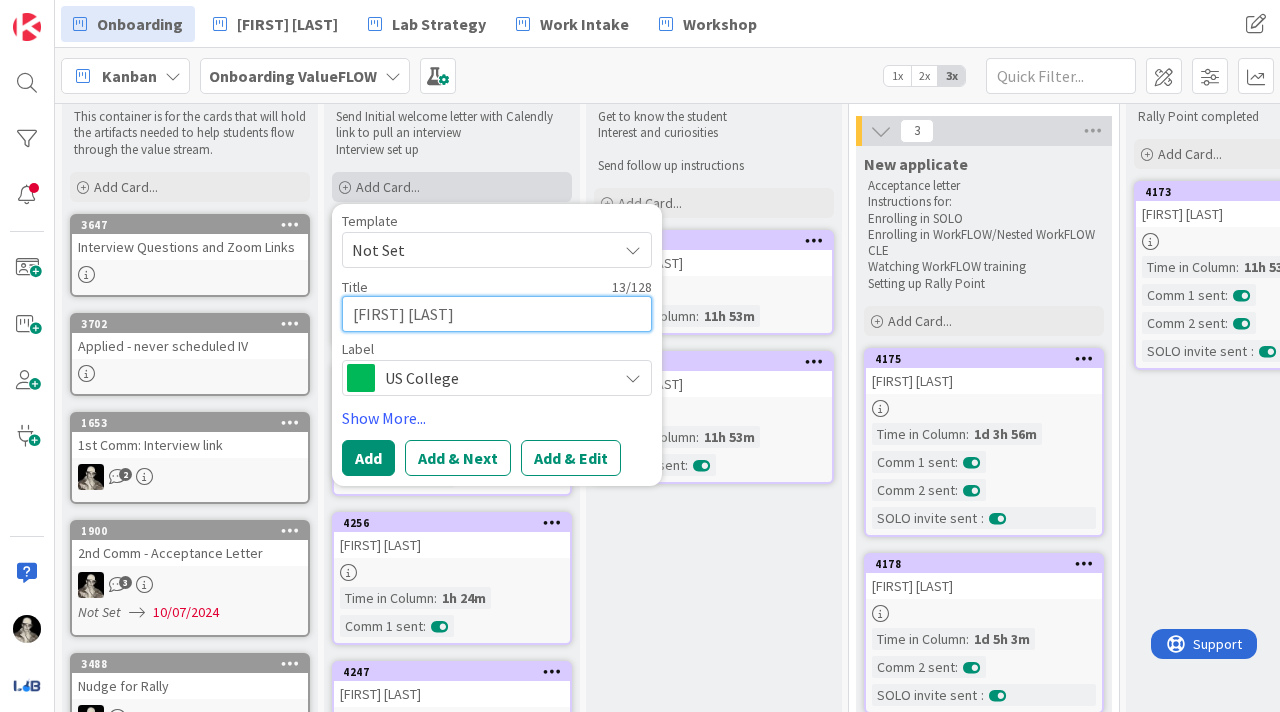 type on "x" 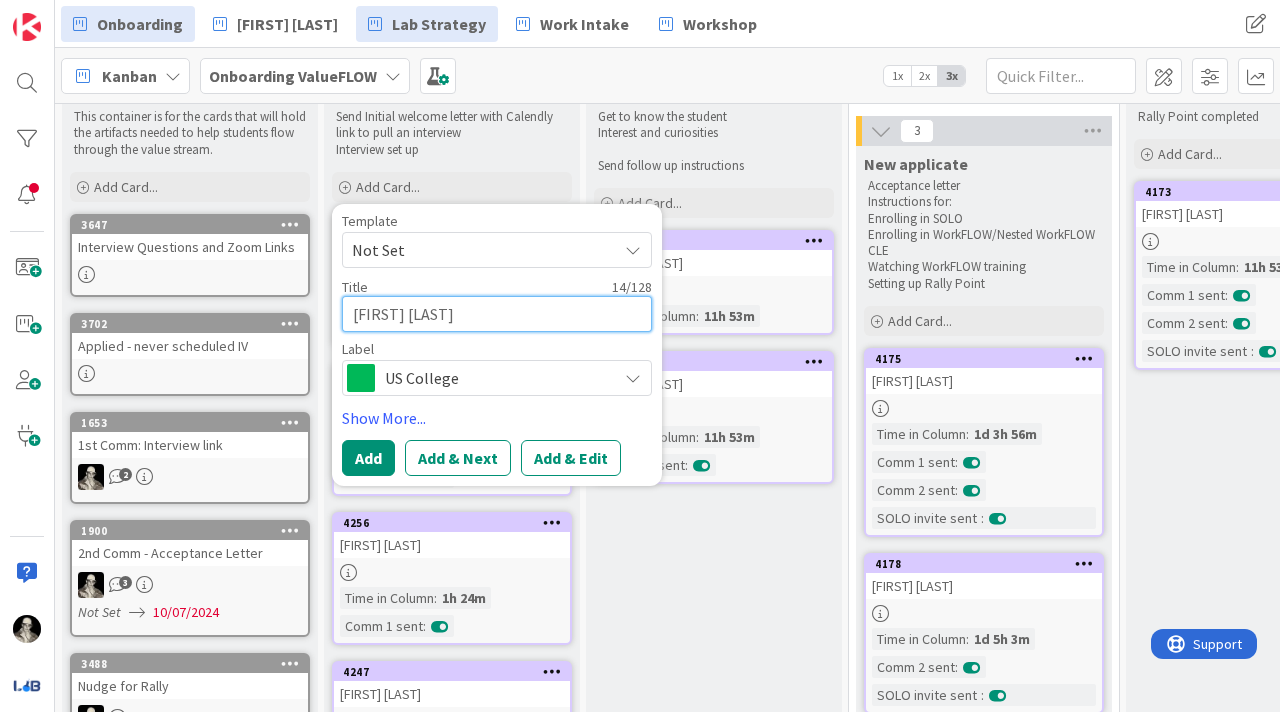 type on "[FIRST] [LAST]" 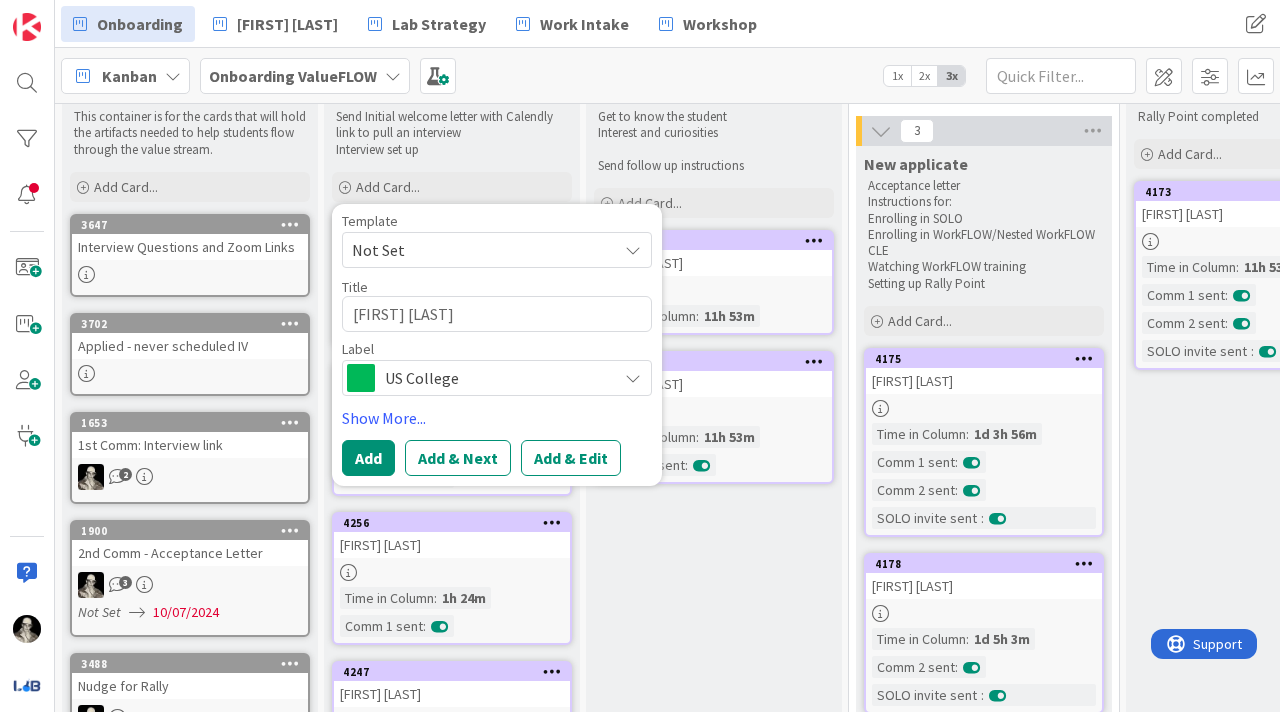 click on "US College" at bounding box center [496, 378] 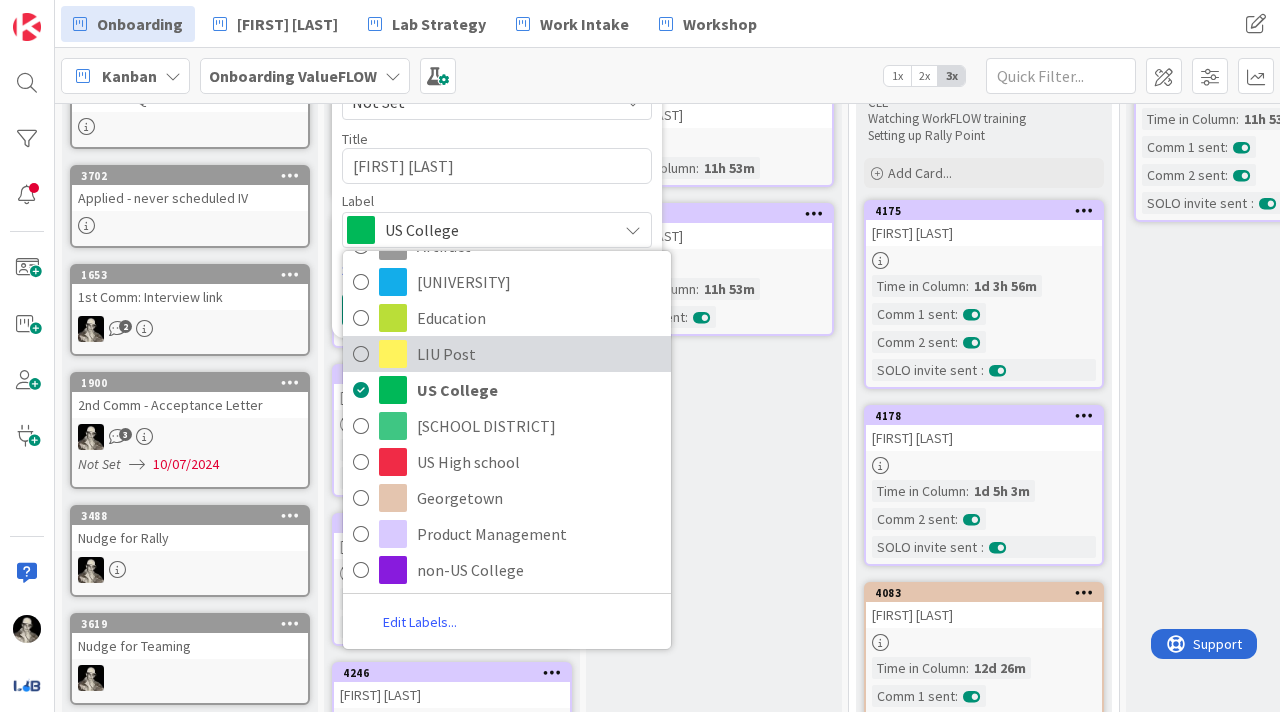 scroll, scrollTop: 211, scrollLeft: 0, axis: vertical 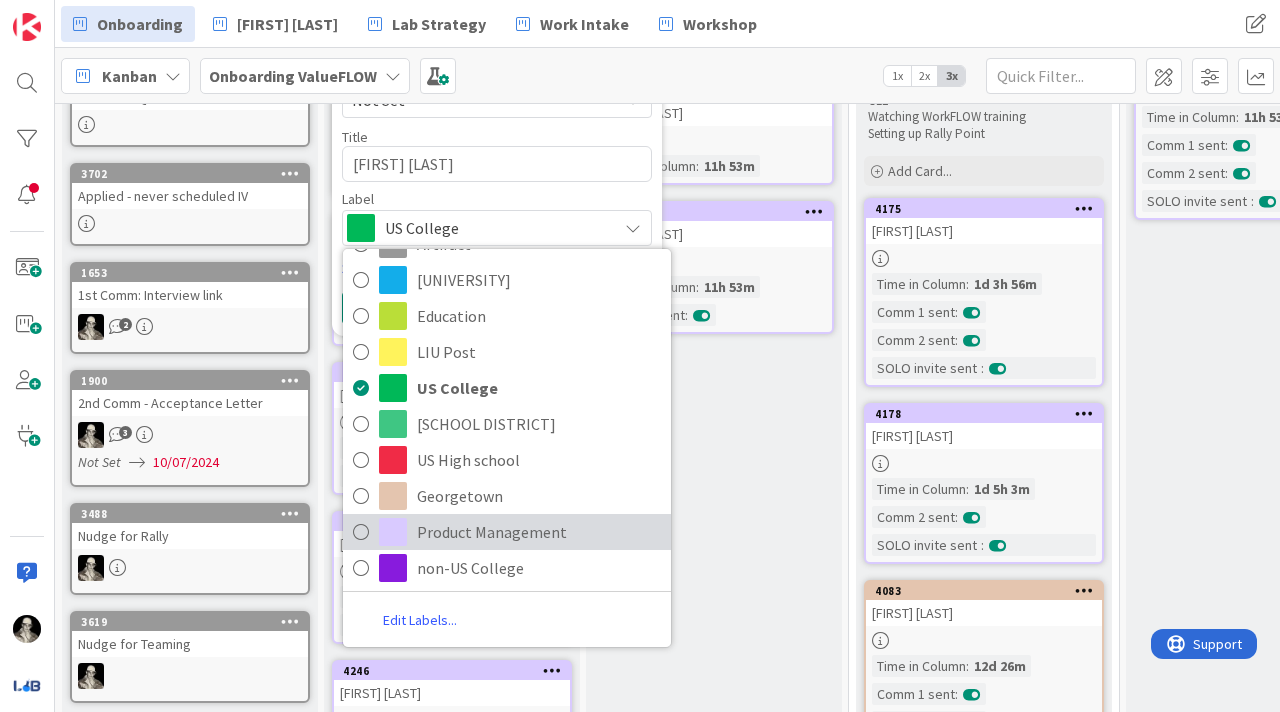 click on "Product Management" at bounding box center (539, 532) 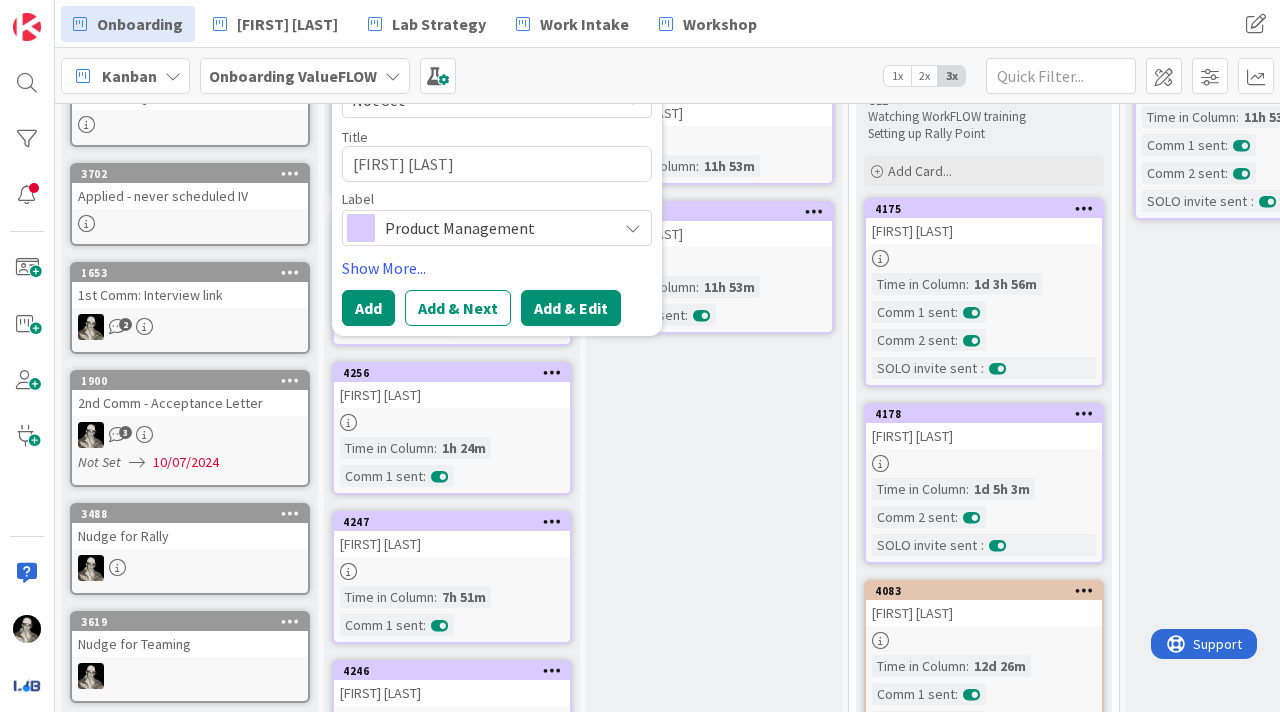 click on "Add & Edit" at bounding box center [571, 308] 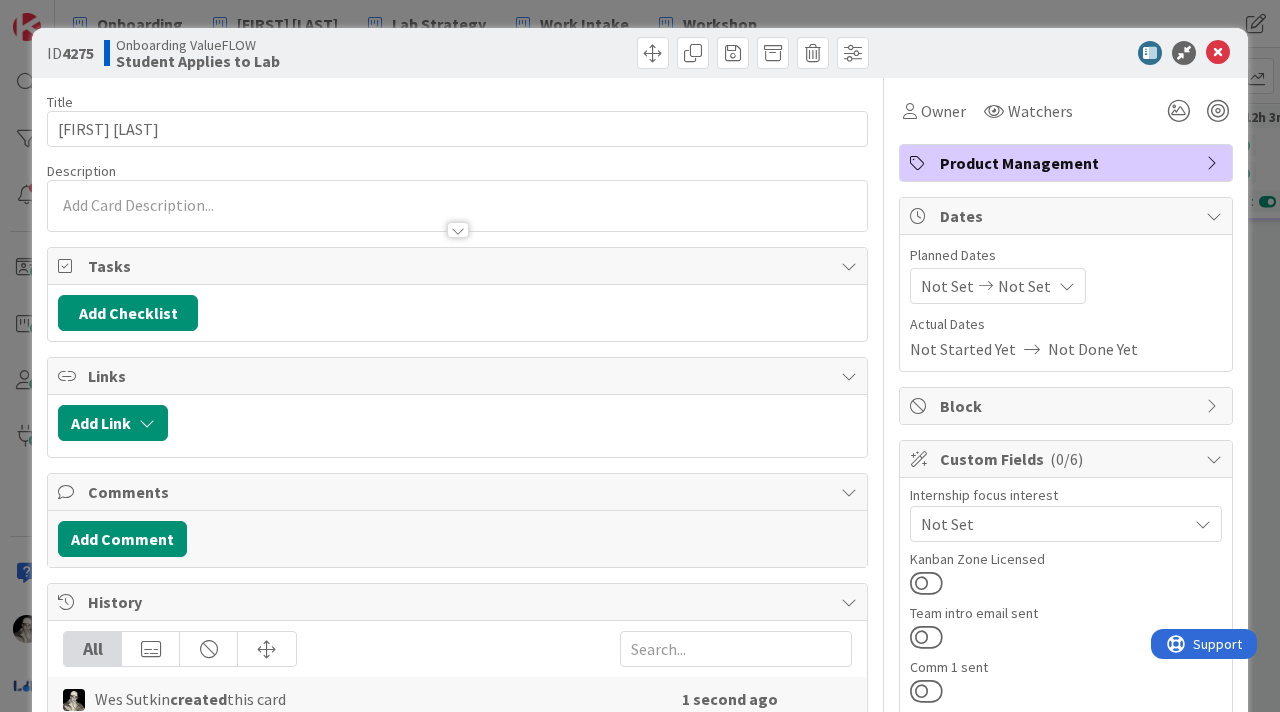 scroll, scrollTop: 0, scrollLeft: 0, axis: both 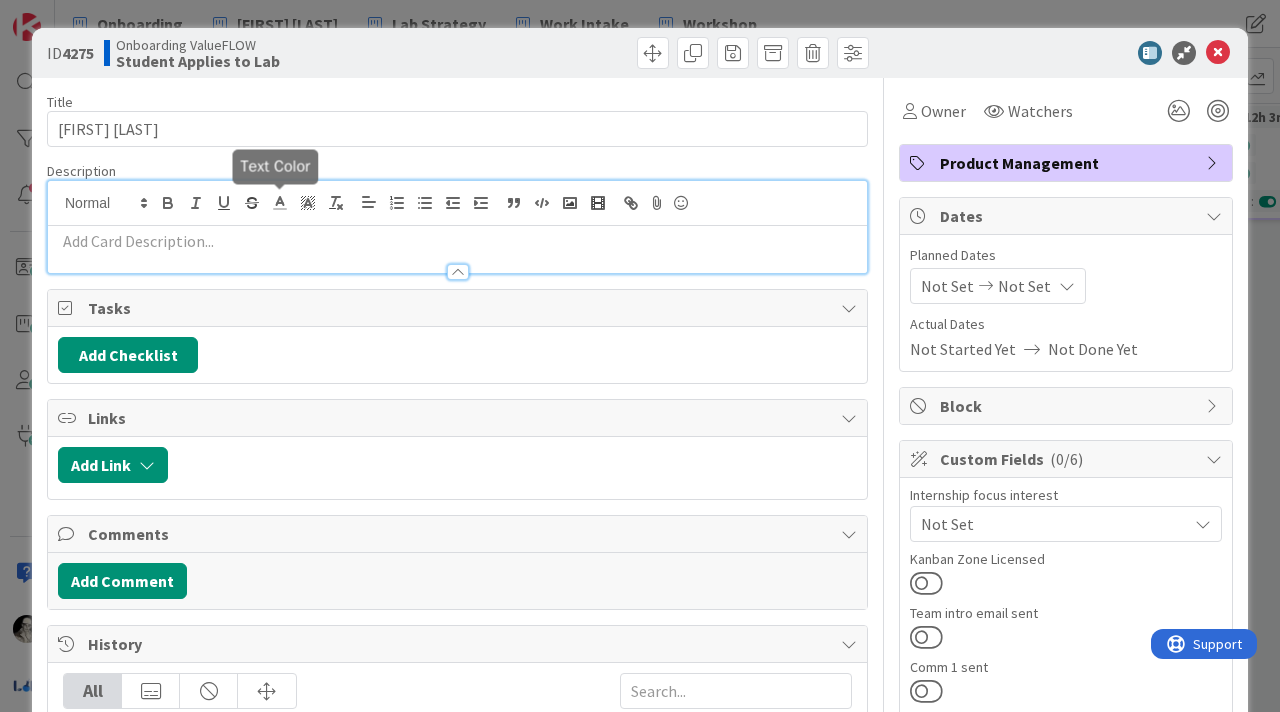 click at bounding box center [457, 227] 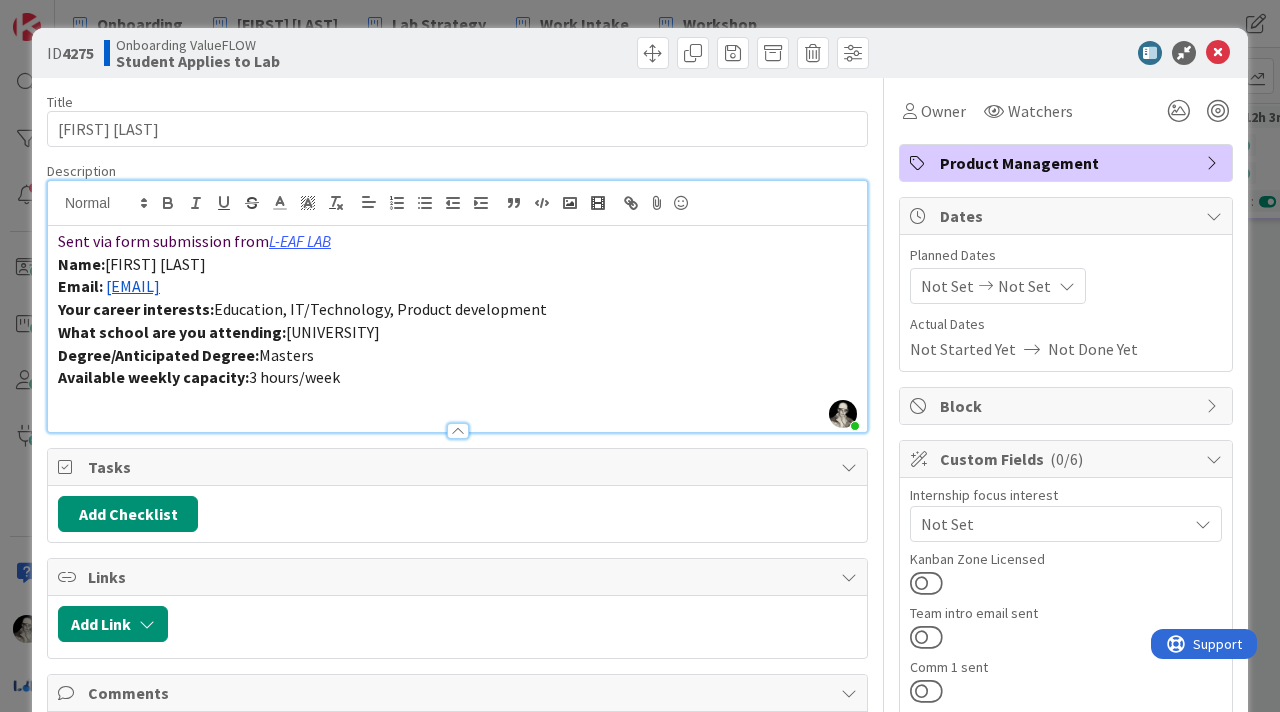 drag, startPoint x: 327, startPoint y: 294, endPoint x: 108, endPoint y: 290, distance: 219.03653 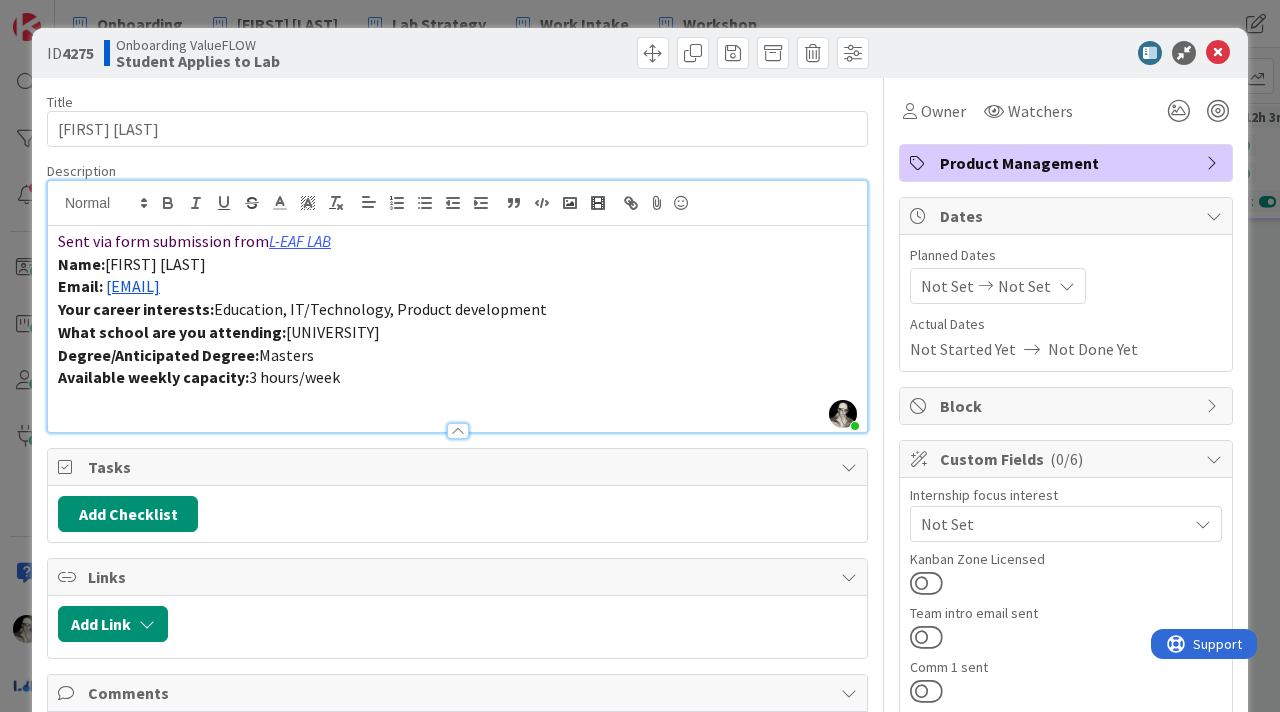 copy on "[EMAIL]" 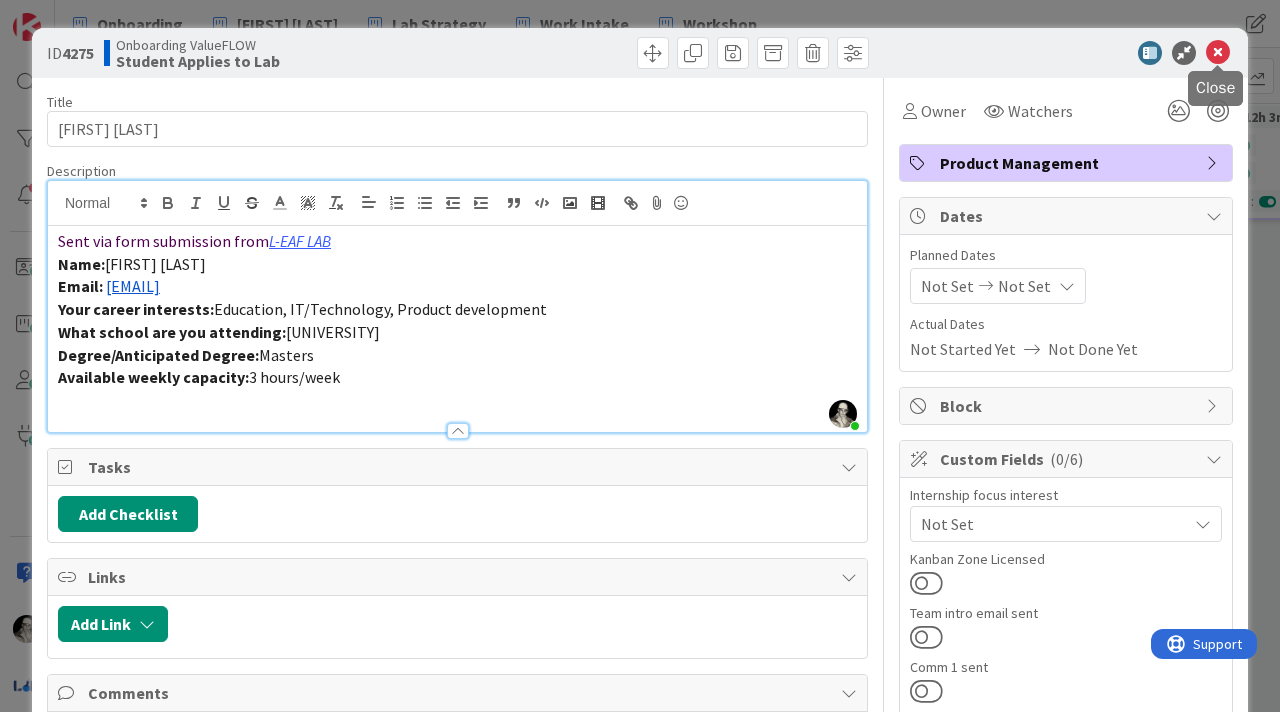 click at bounding box center [1218, 53] 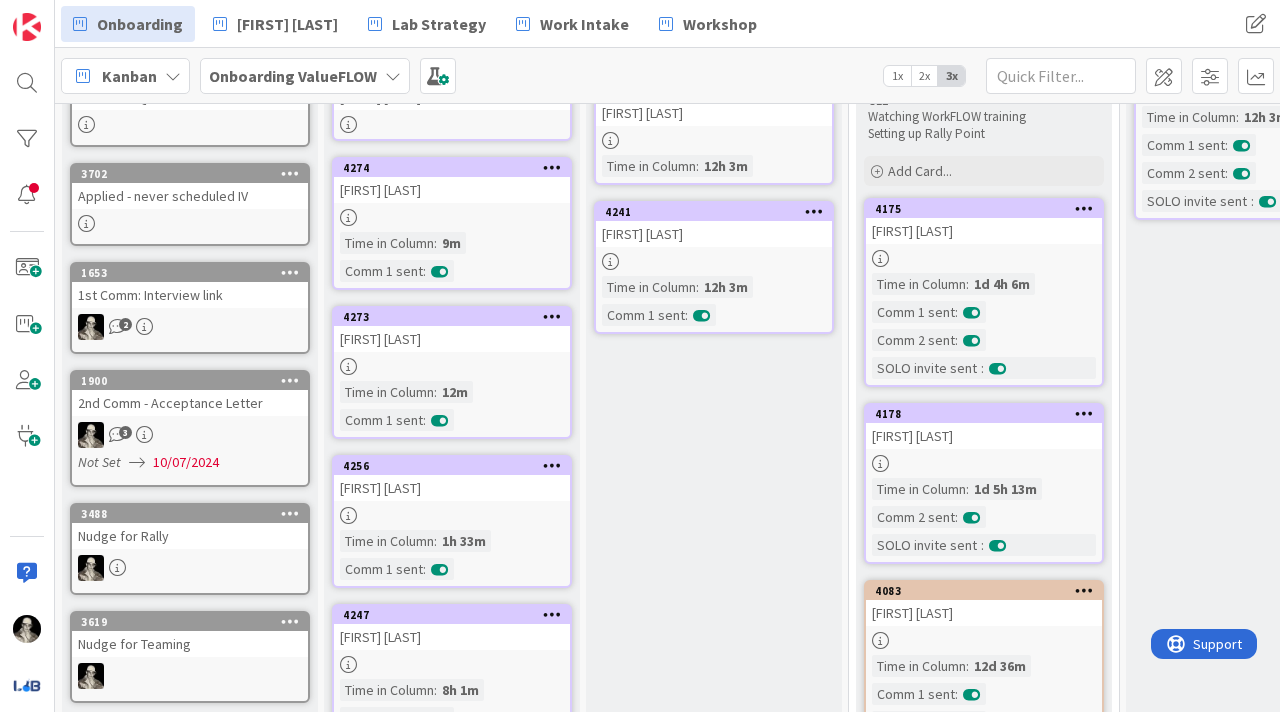 scroll, scrollTop: 0, scrollLeft: 0, axis: both 